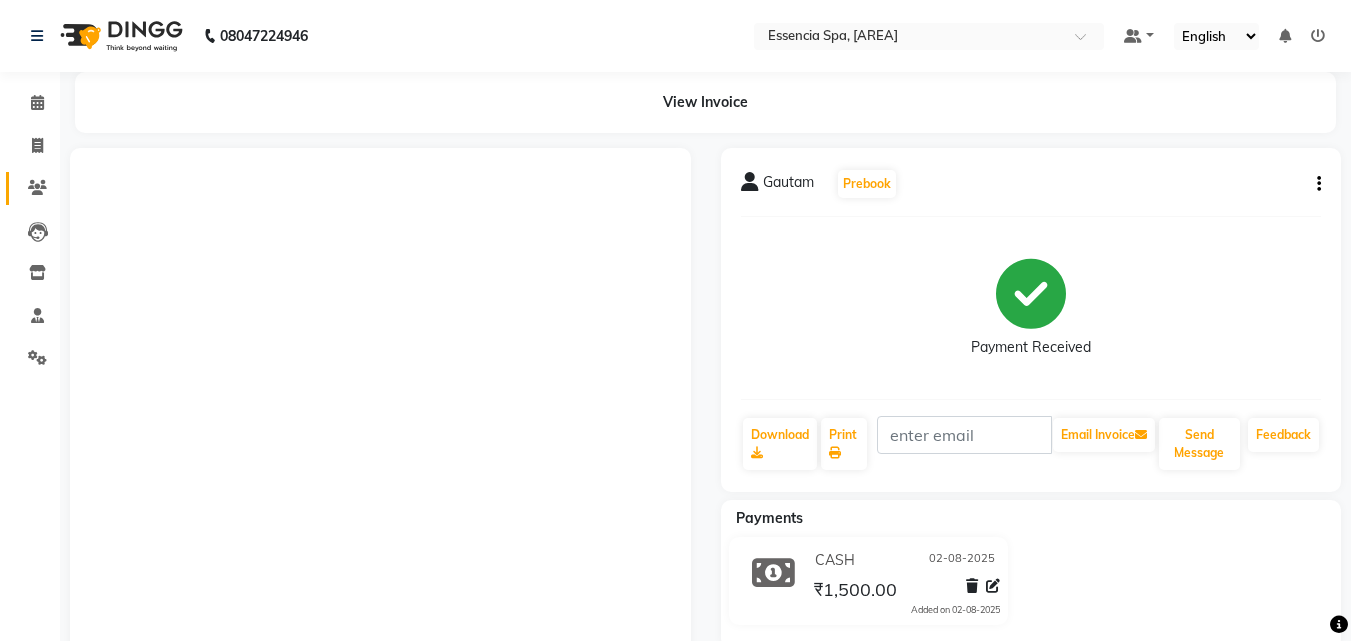 click on "Clients" 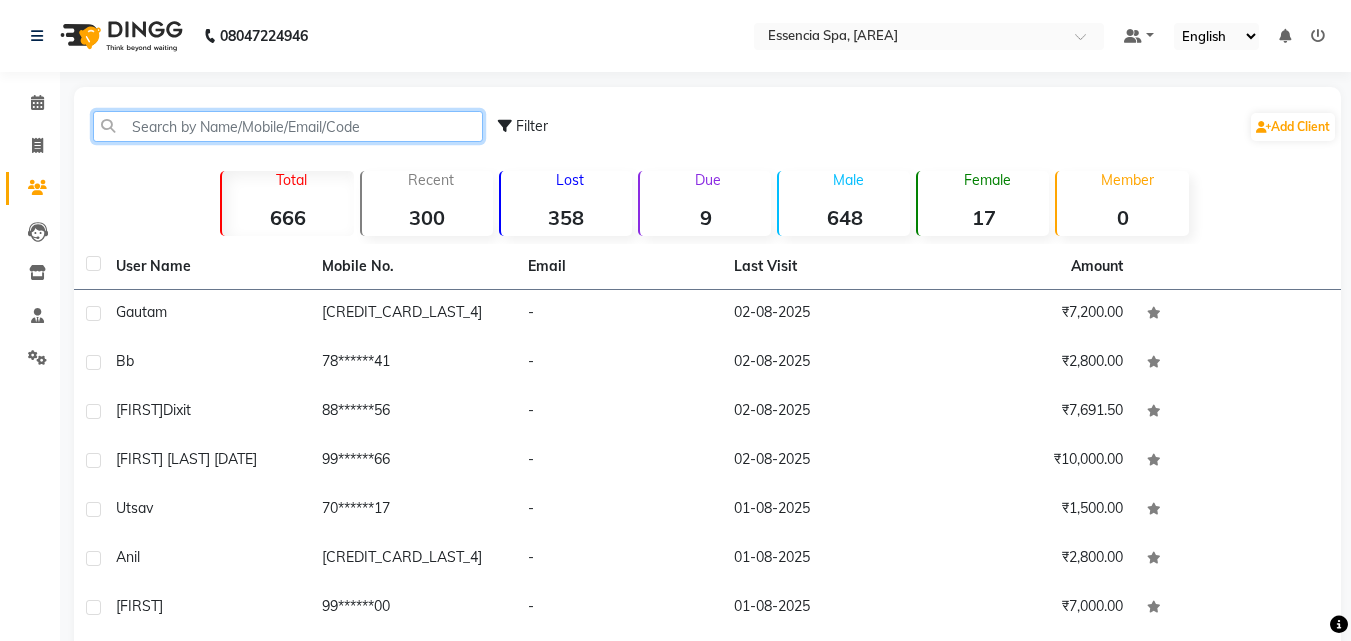 click 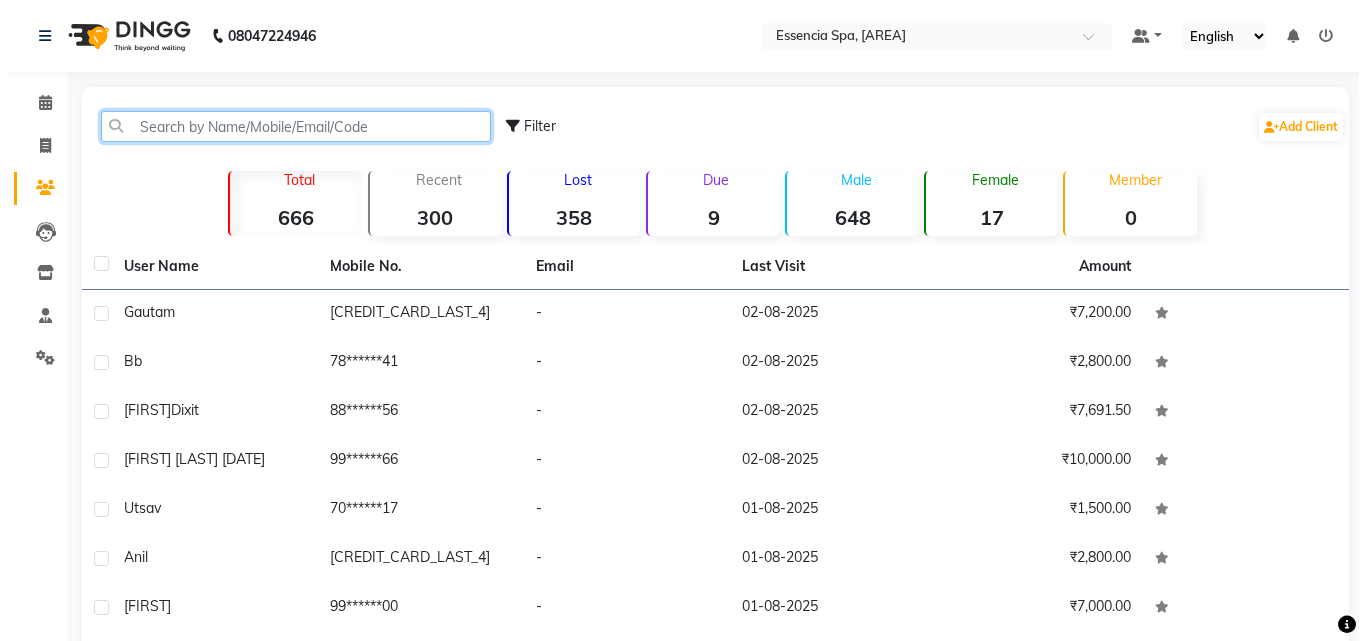 scroll, scrollTop: 0, scrollLeft: 0, axis: both 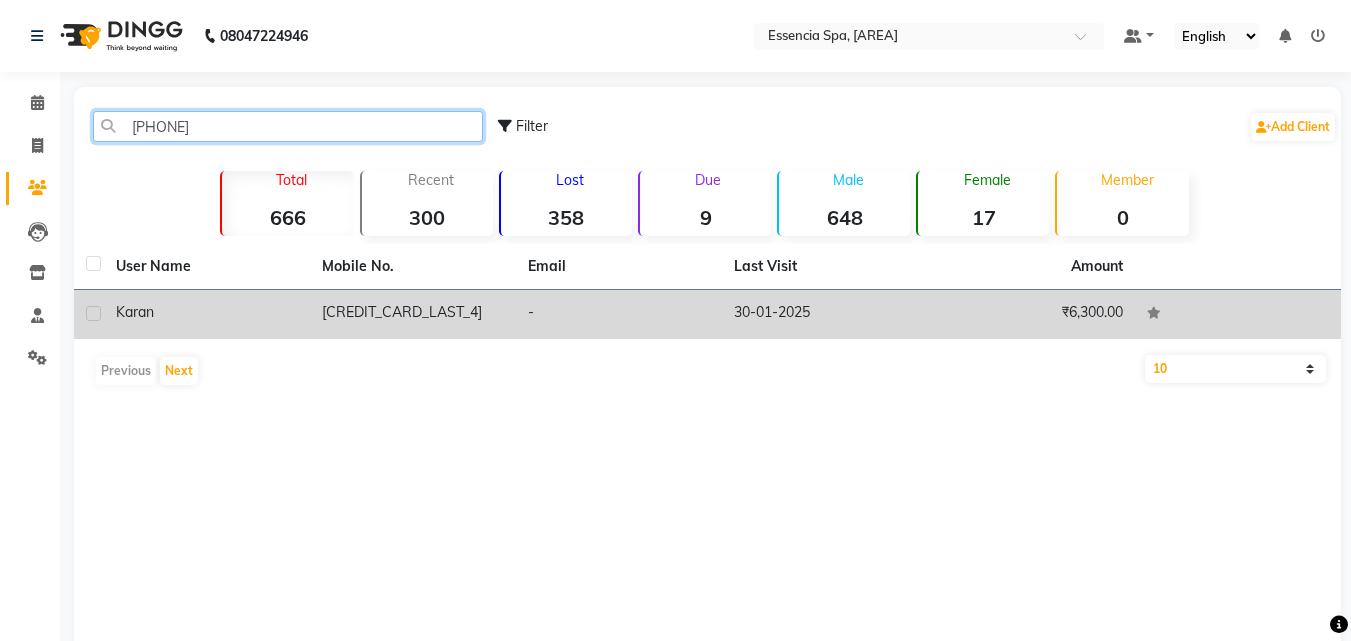 type on "[PHONE]" 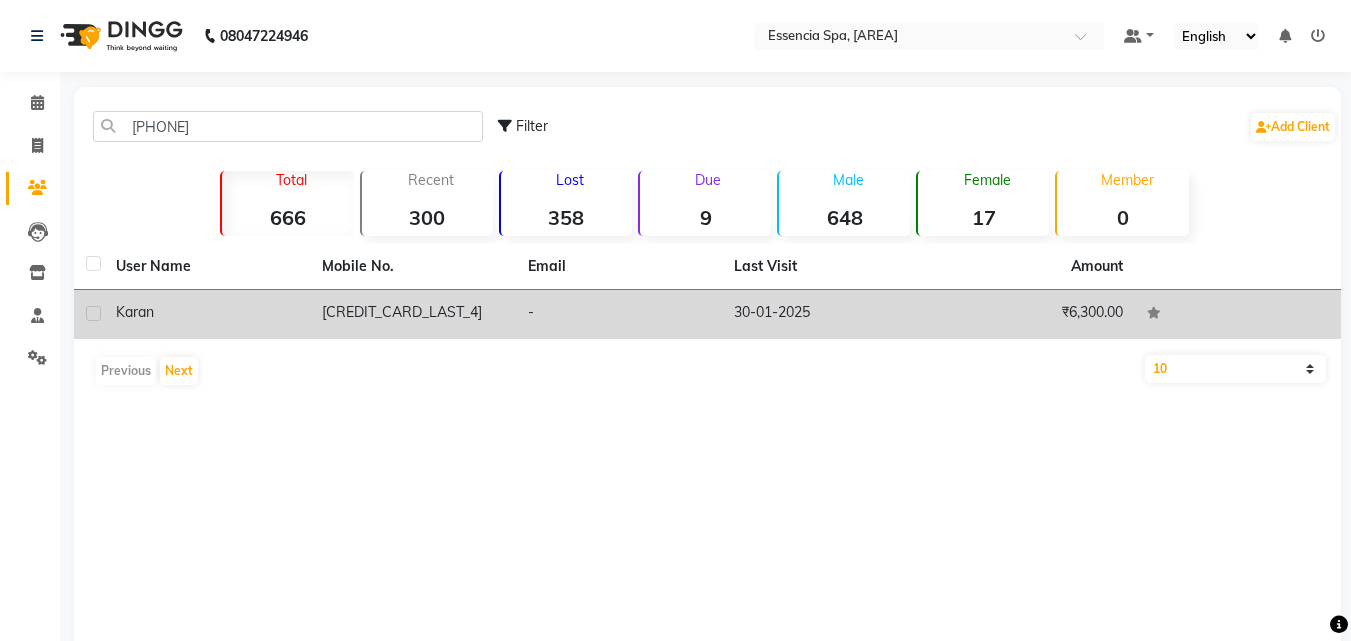 click on "[CREDIT_CARD_LAST_4]" 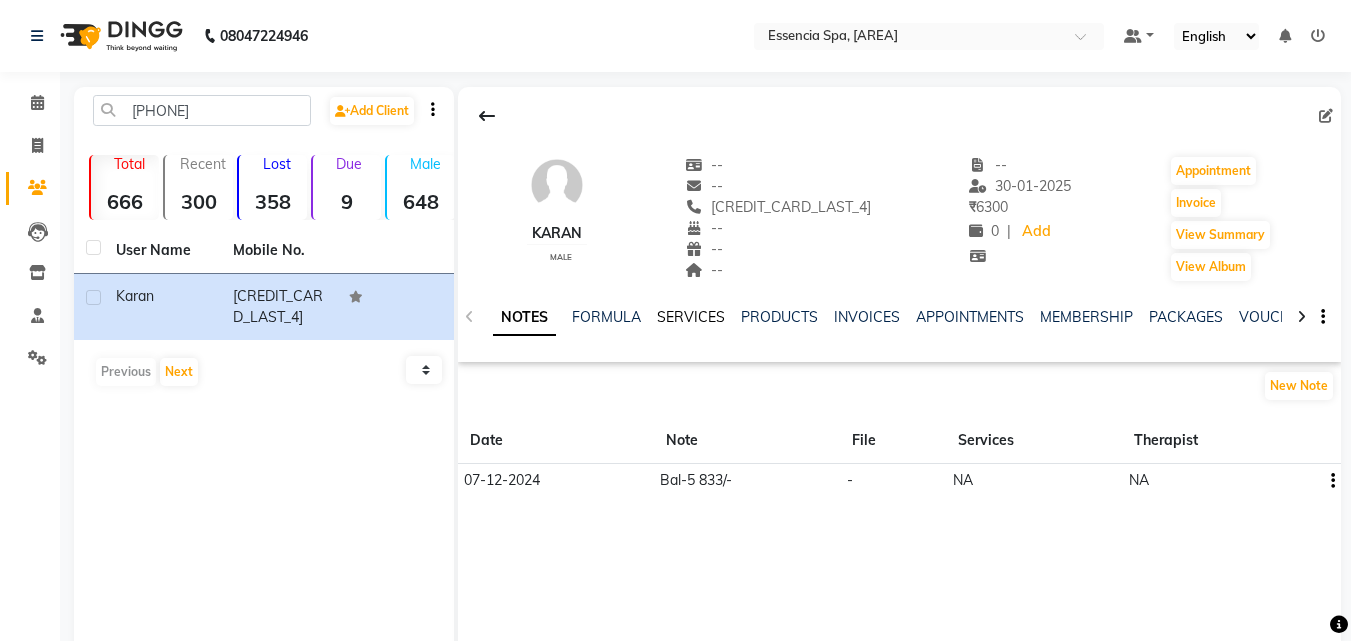 click on "SERVICES" 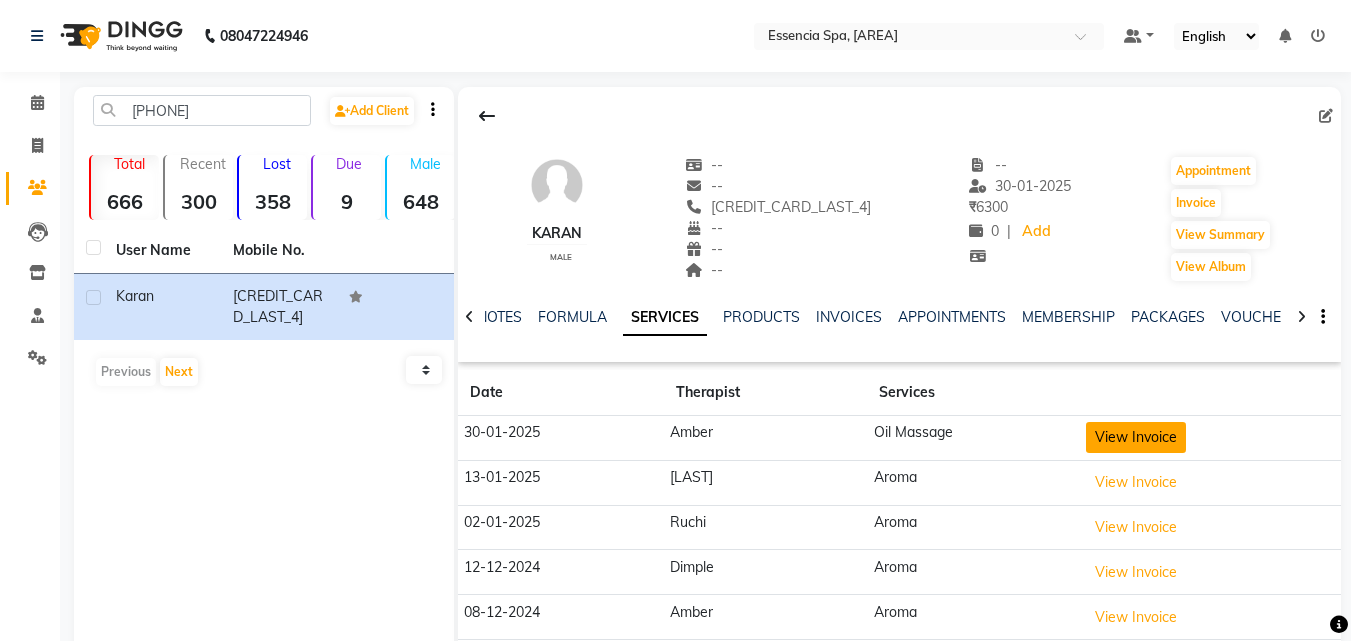 click on "View Invoice" 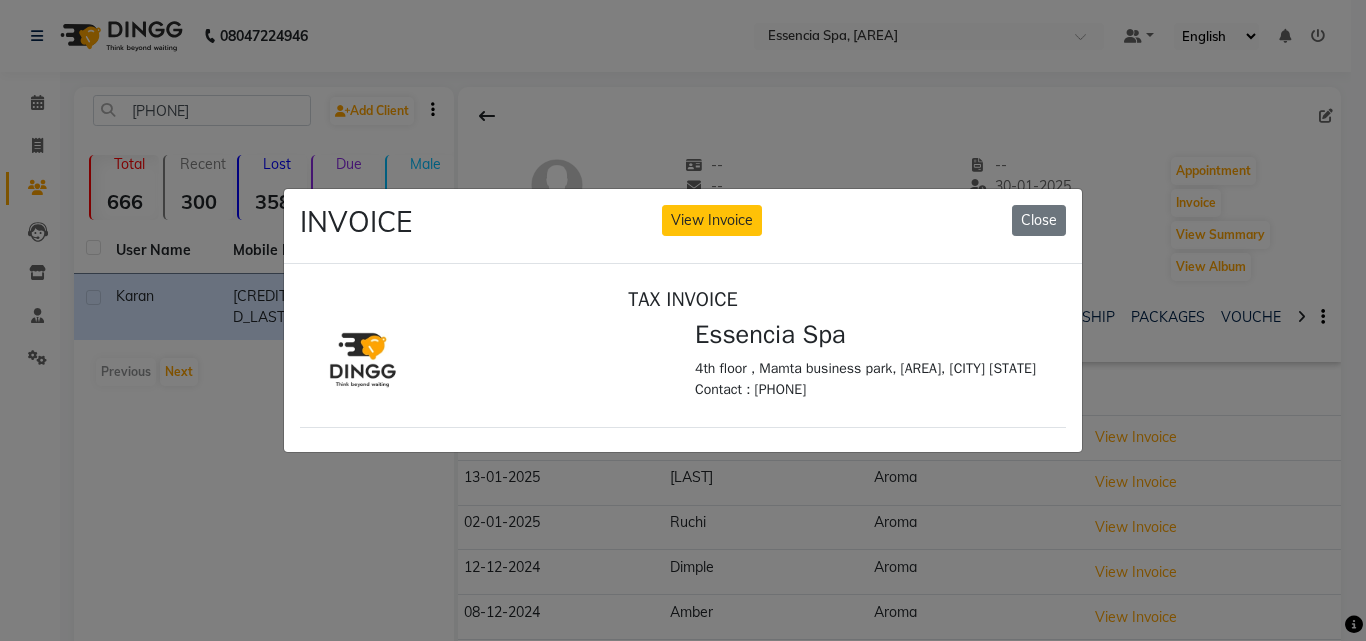 scroll, scrollTop: 0, scrollLeft: 0, axis: both 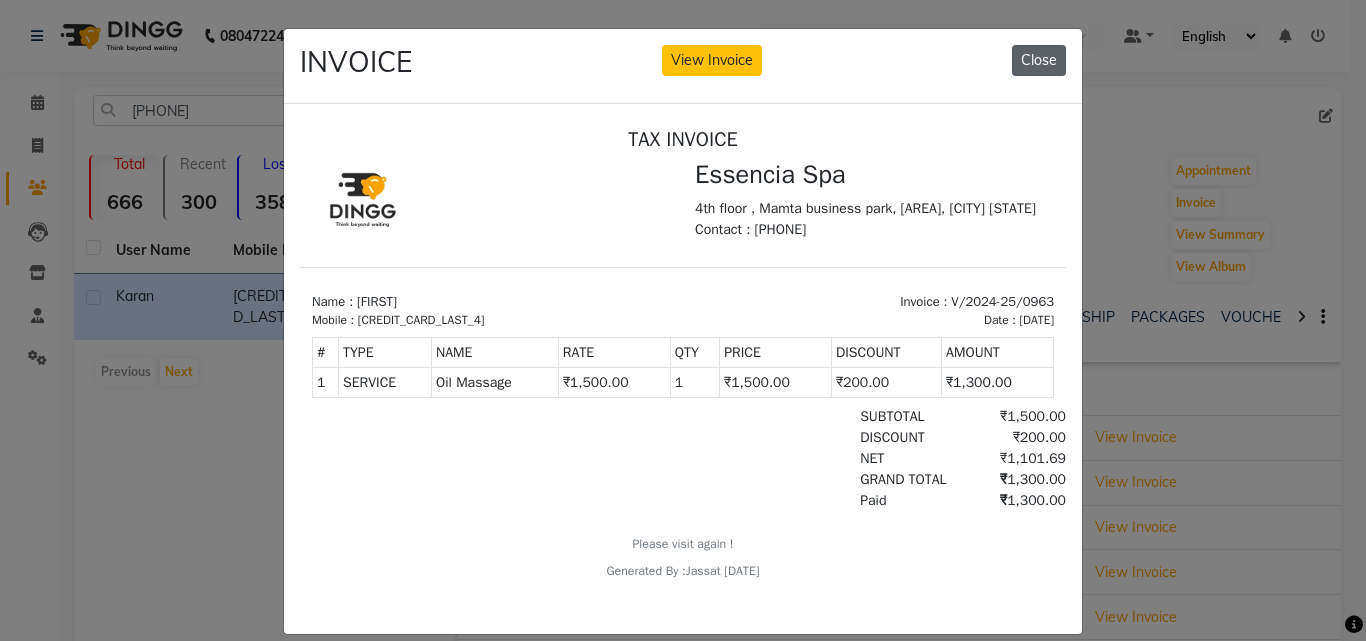 click on "Close" 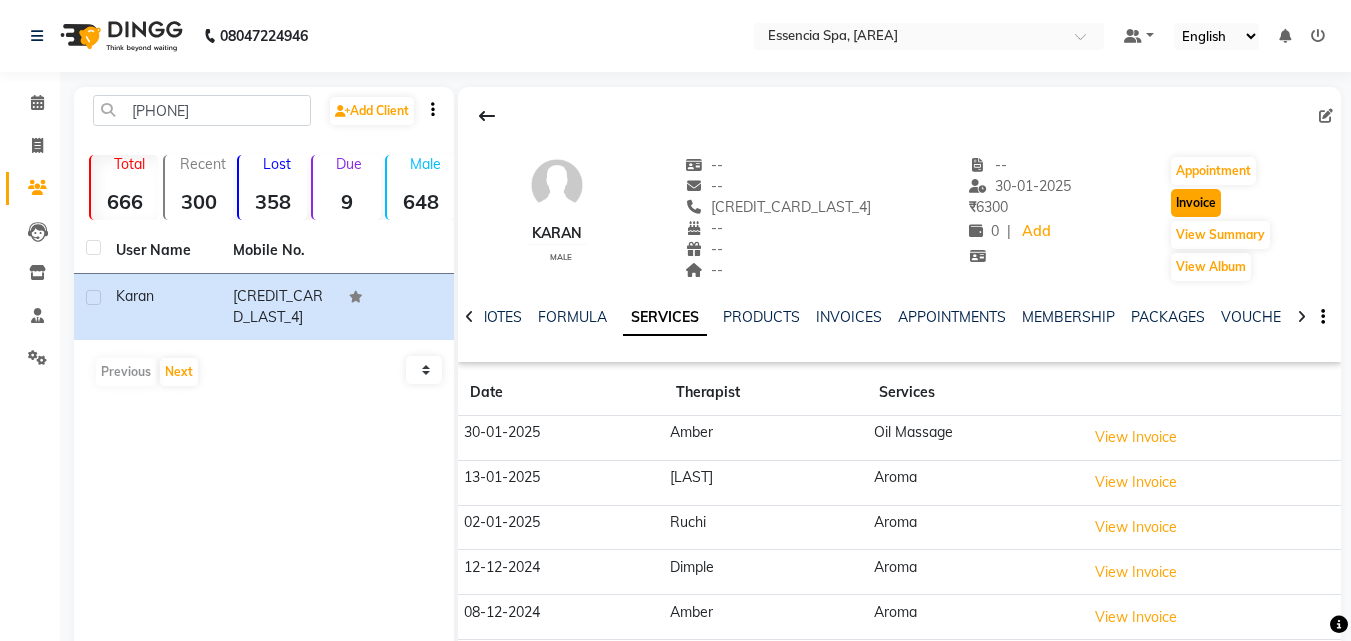 click on "Invoice" 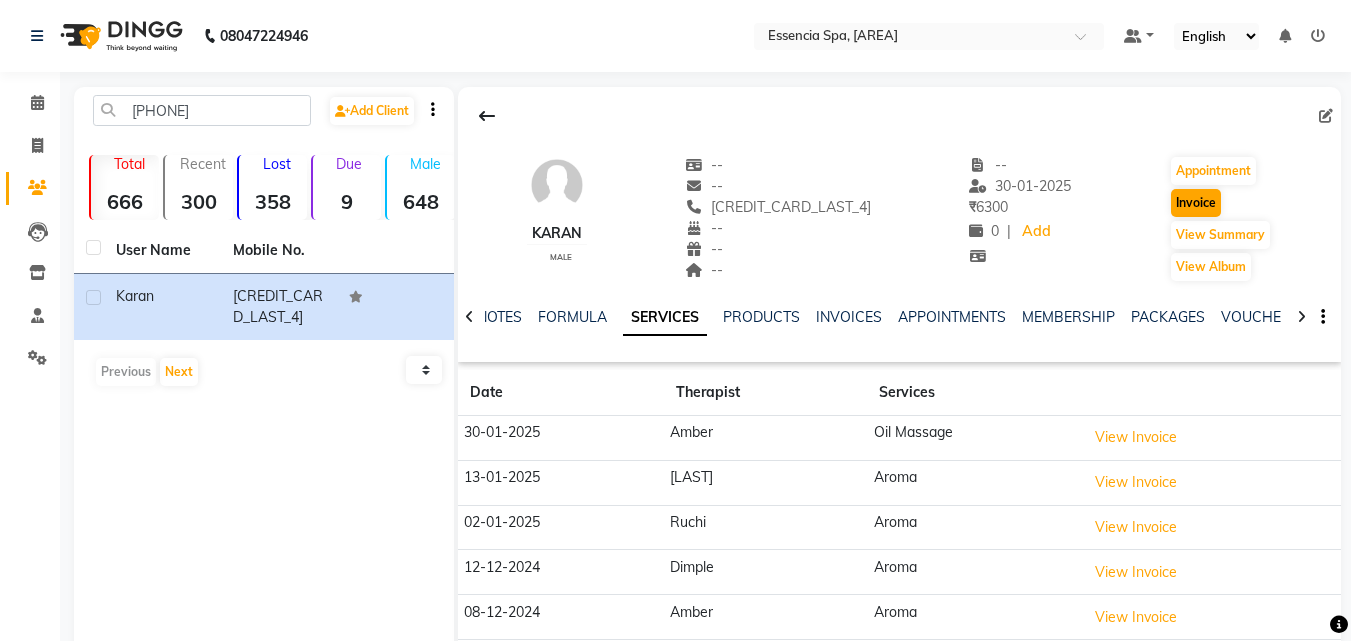 select on "service" 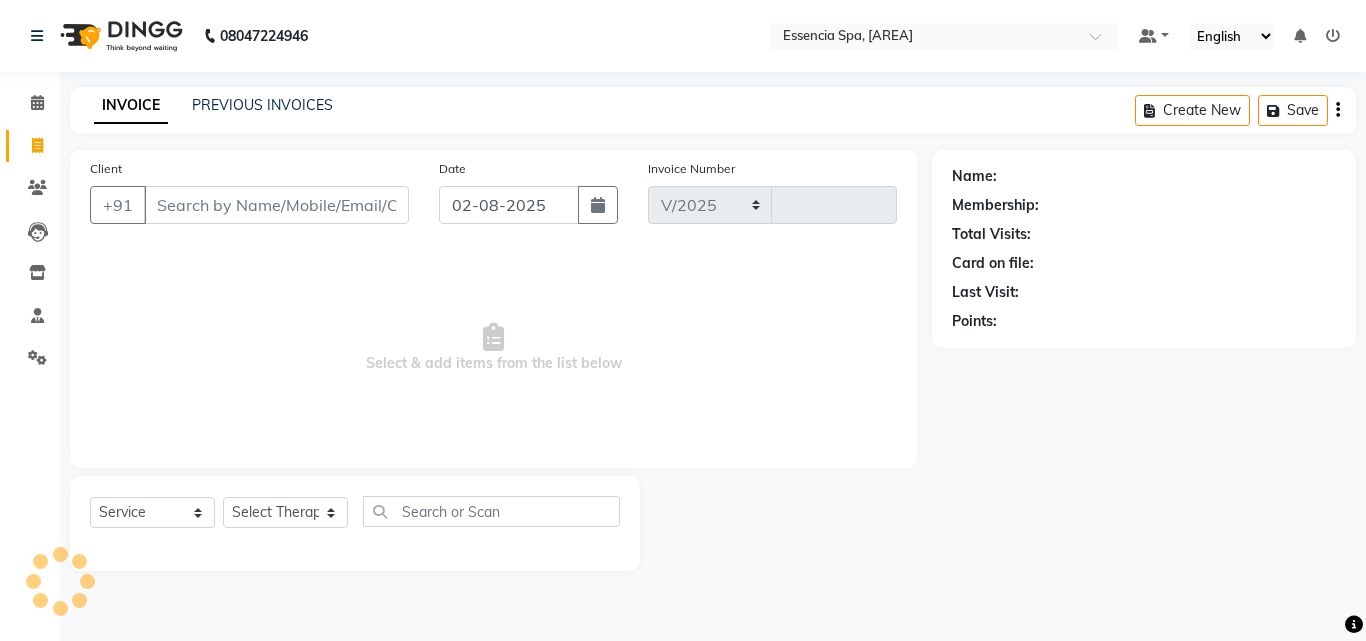 select on "7037" 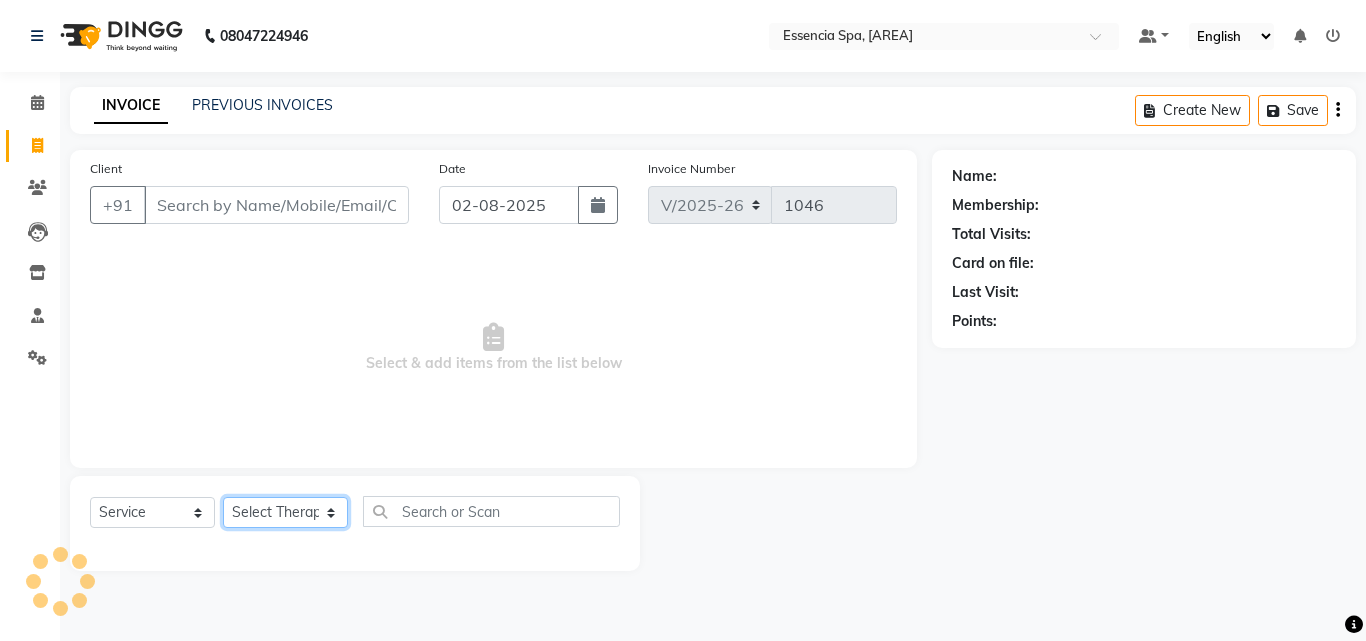 click on "Select Therapist" 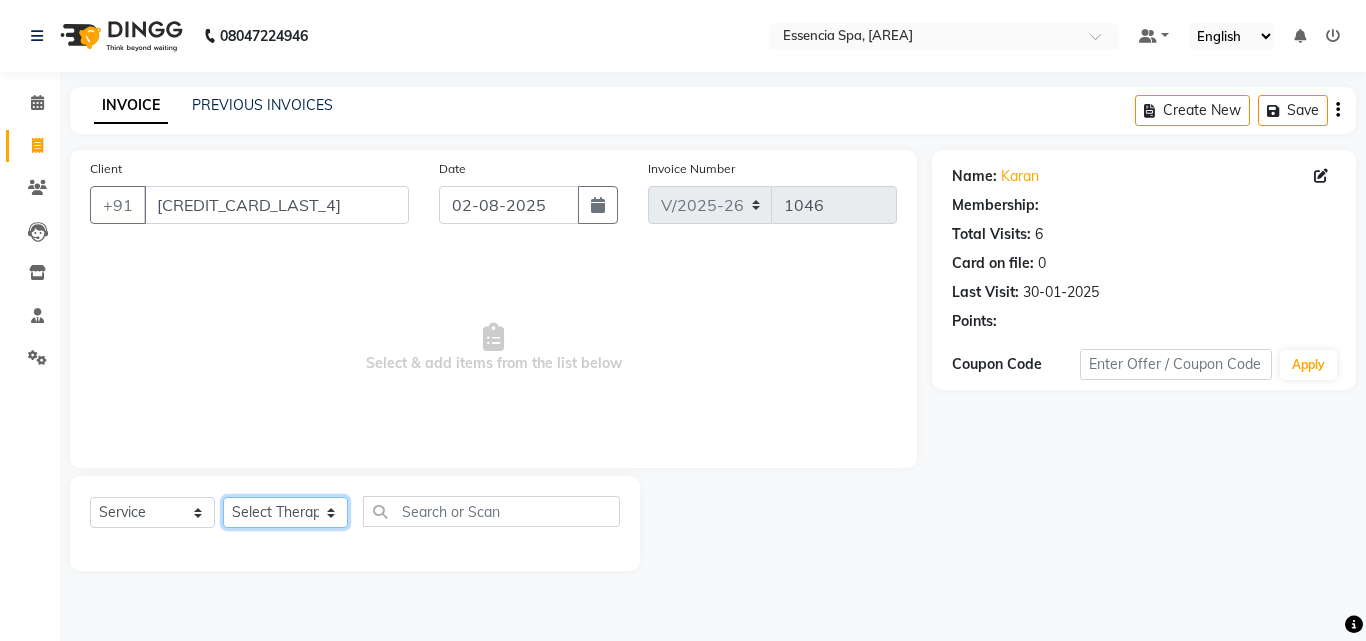 select on "[POSTAL_CODE]" 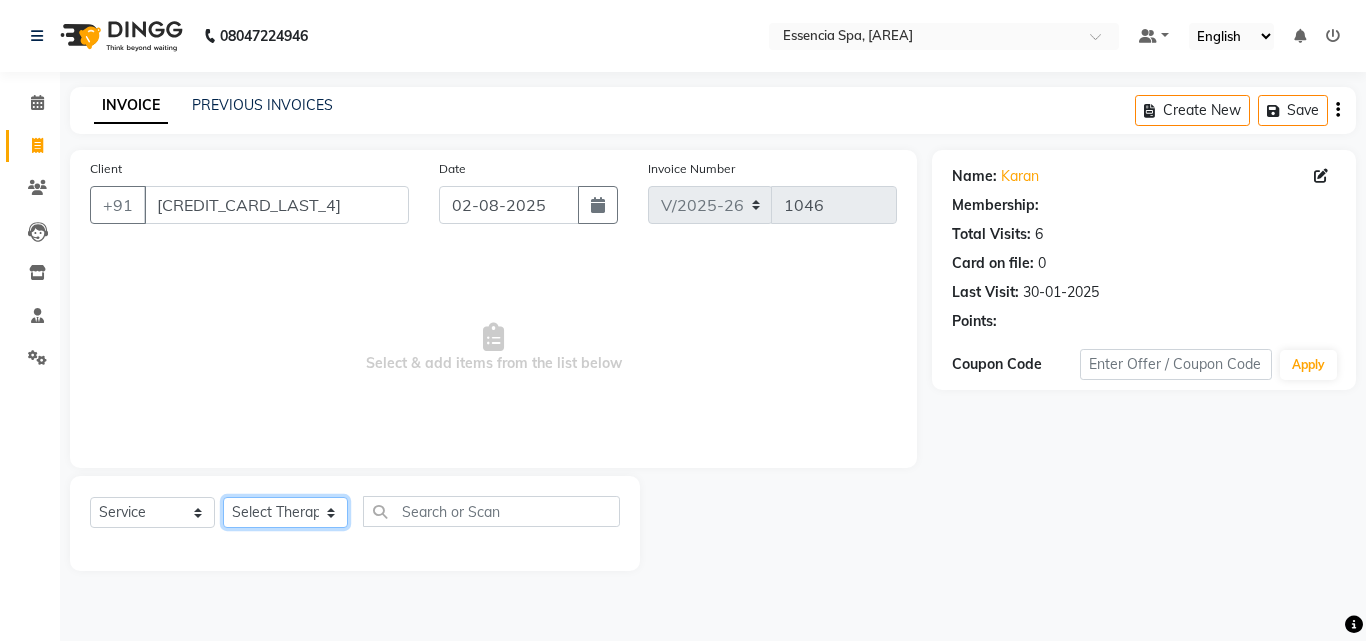 click on "Select Therapist [NAME] [NAME] [NAME] [NAME] [NAME] [NAME] [NAME]" 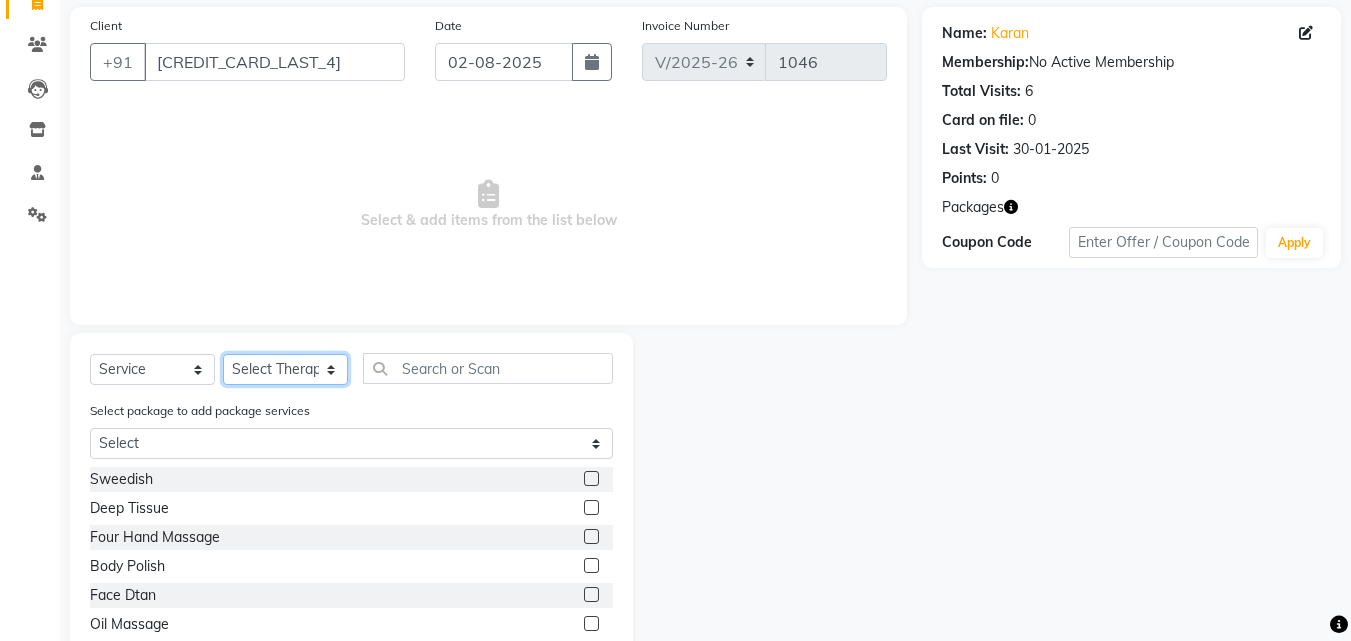 scroll, scrollTop: 160, scrollLeft: 0, axis: vertical 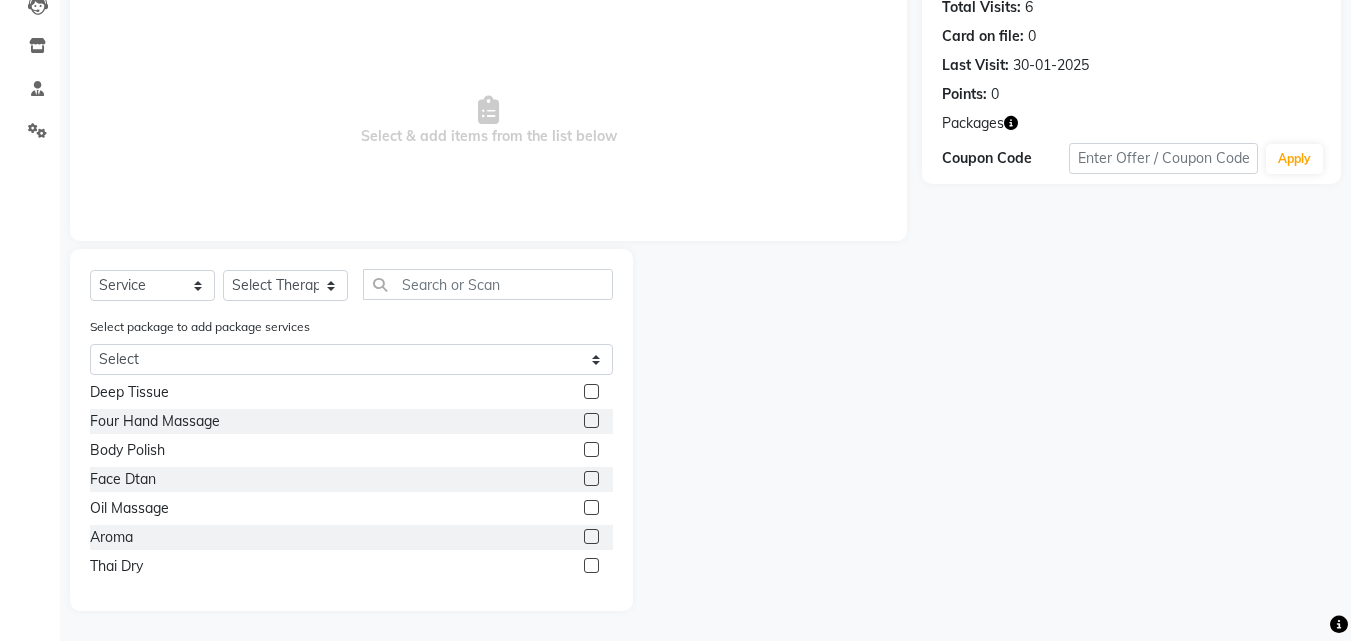 click 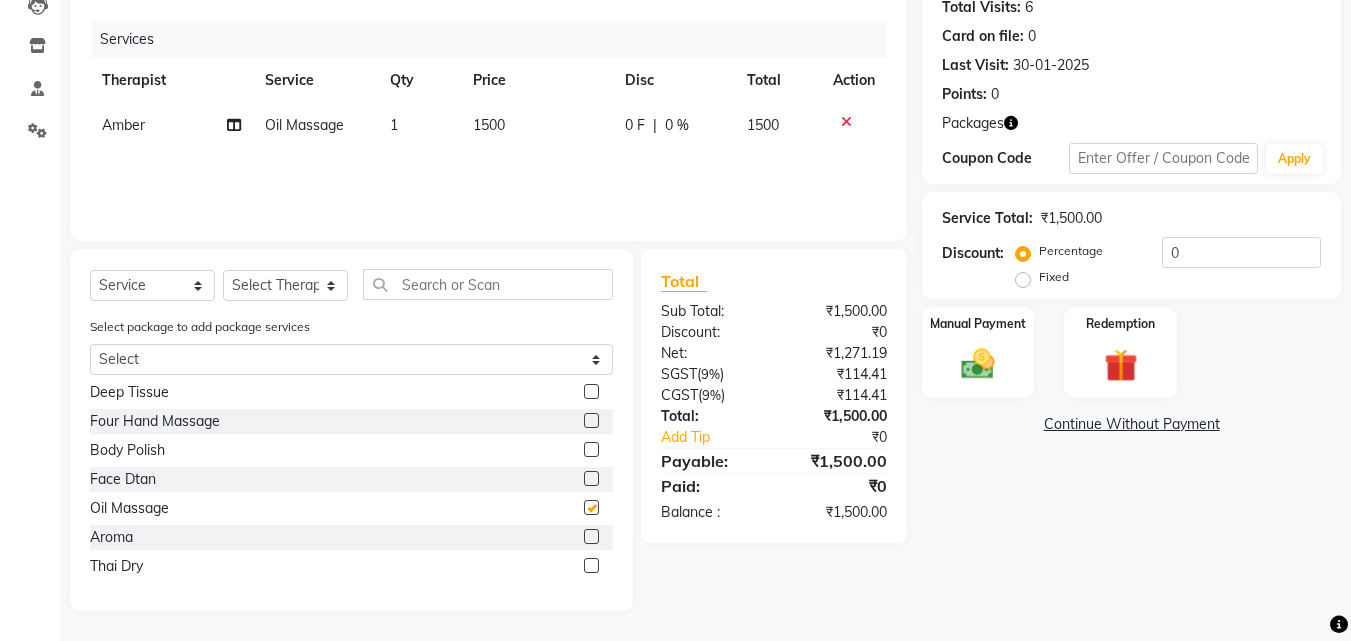 checkbox on "false" 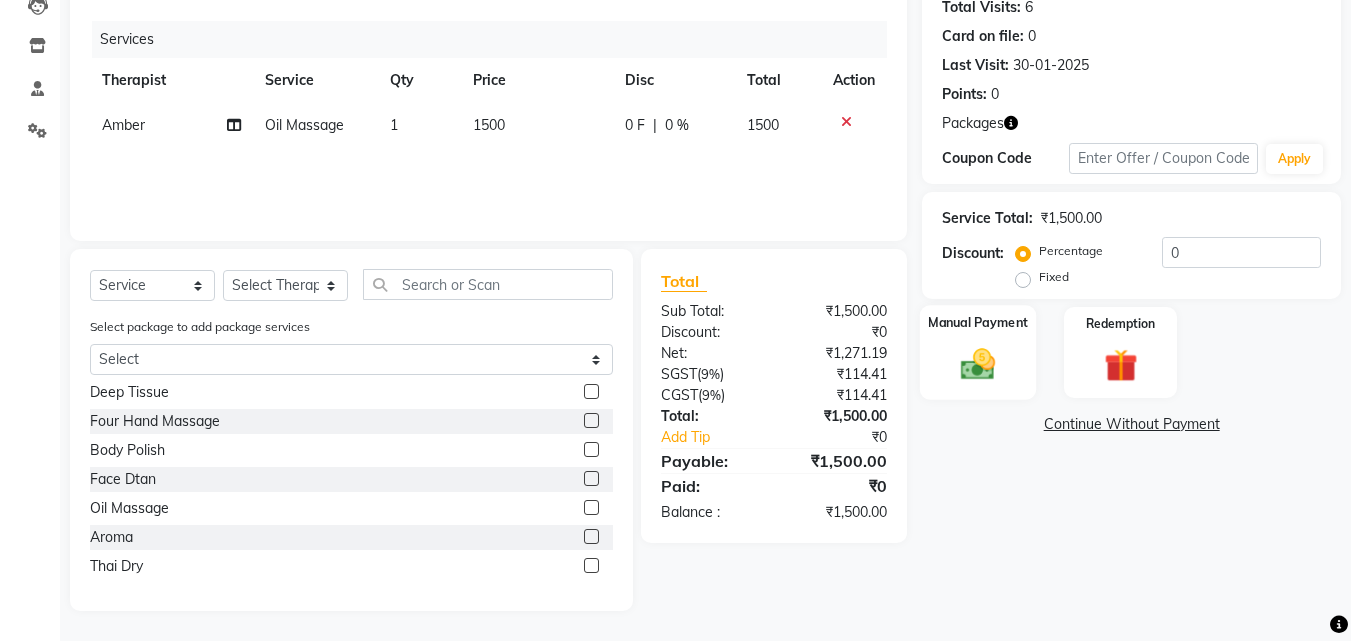 click 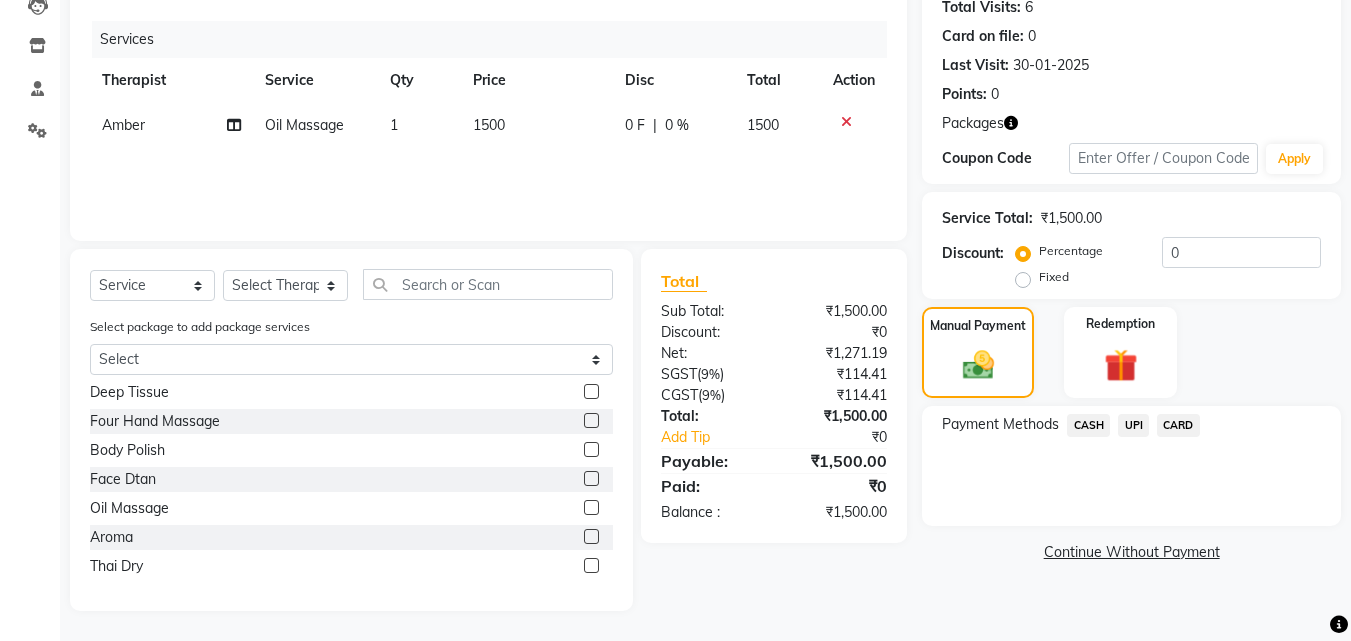 click on "CASH" 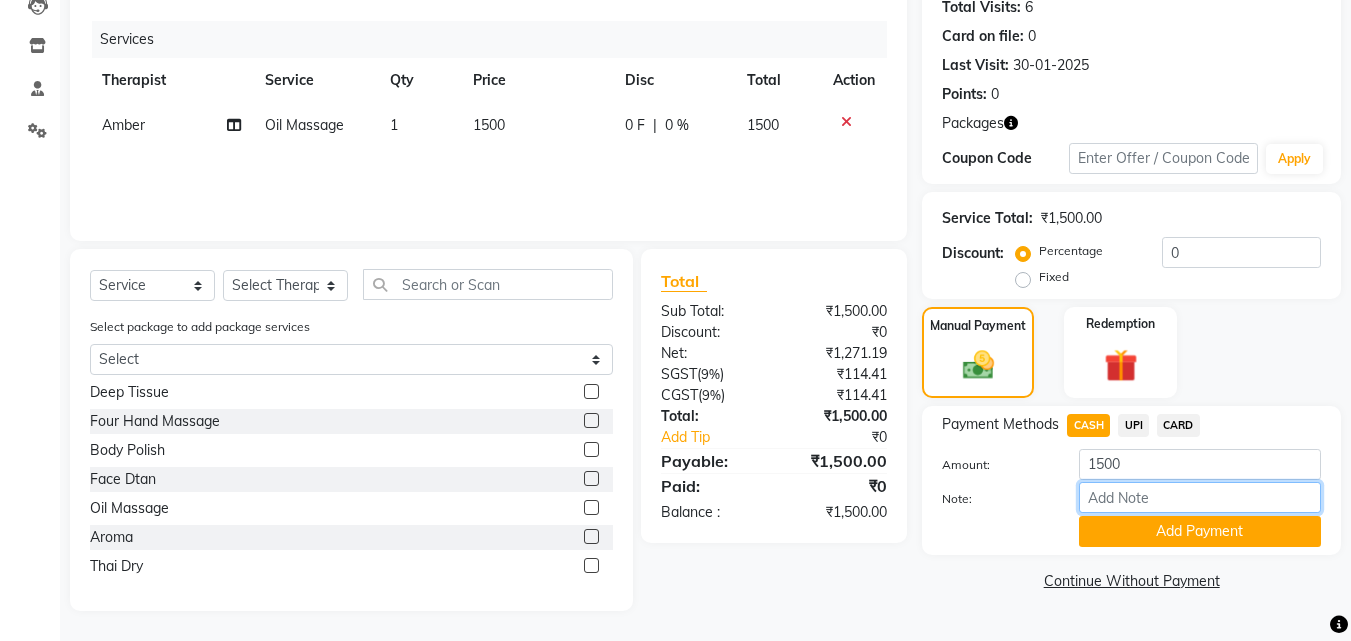 click on "Note:" at bounding box center (1200, 497) 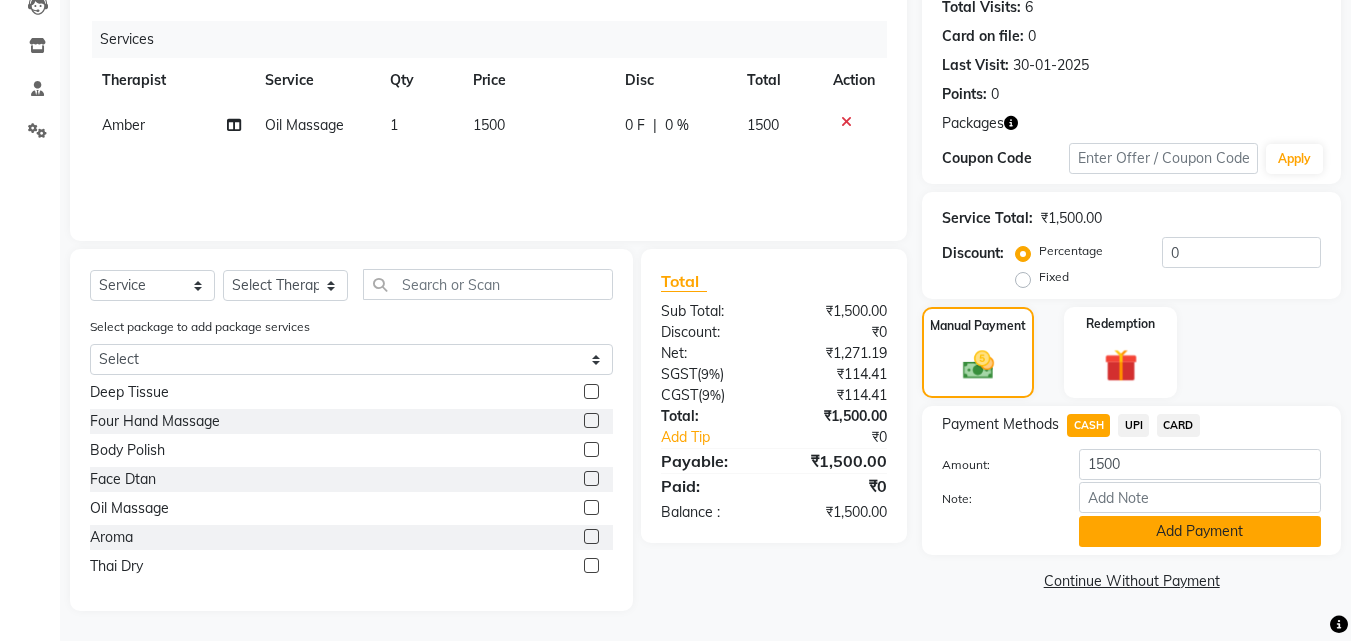 click on "Add Payment" 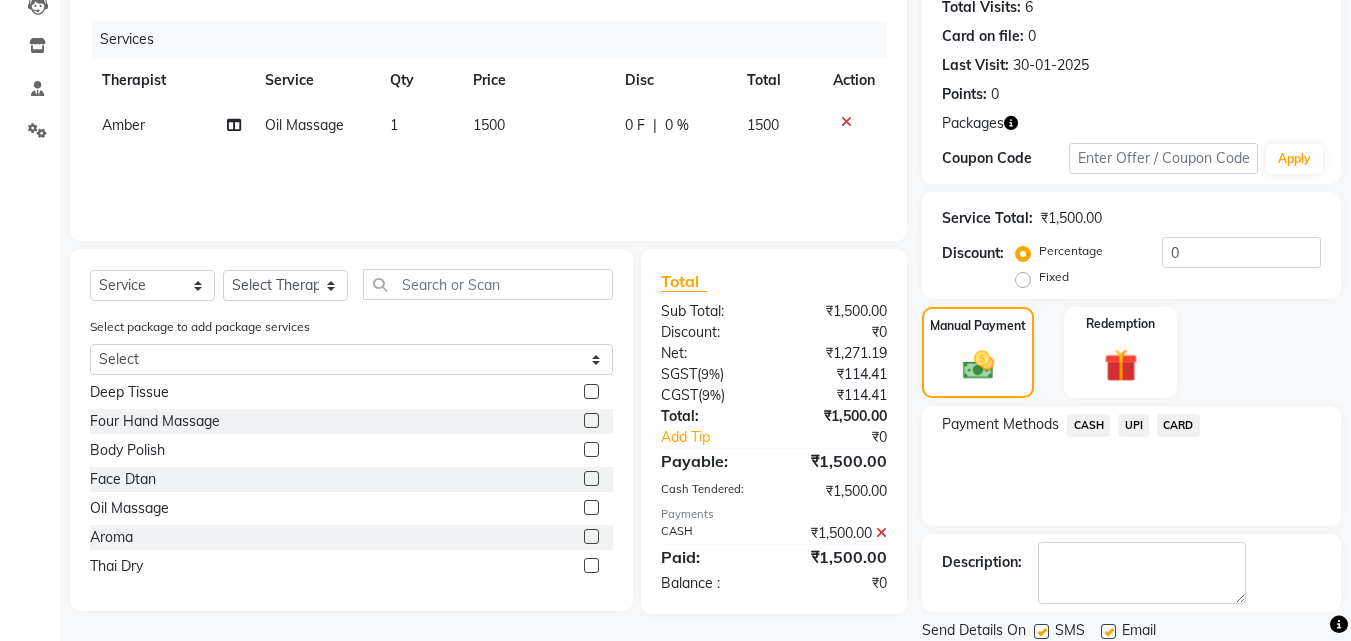 scroll, scrollTop: 296, scrollLeft: 0, axis: vertical 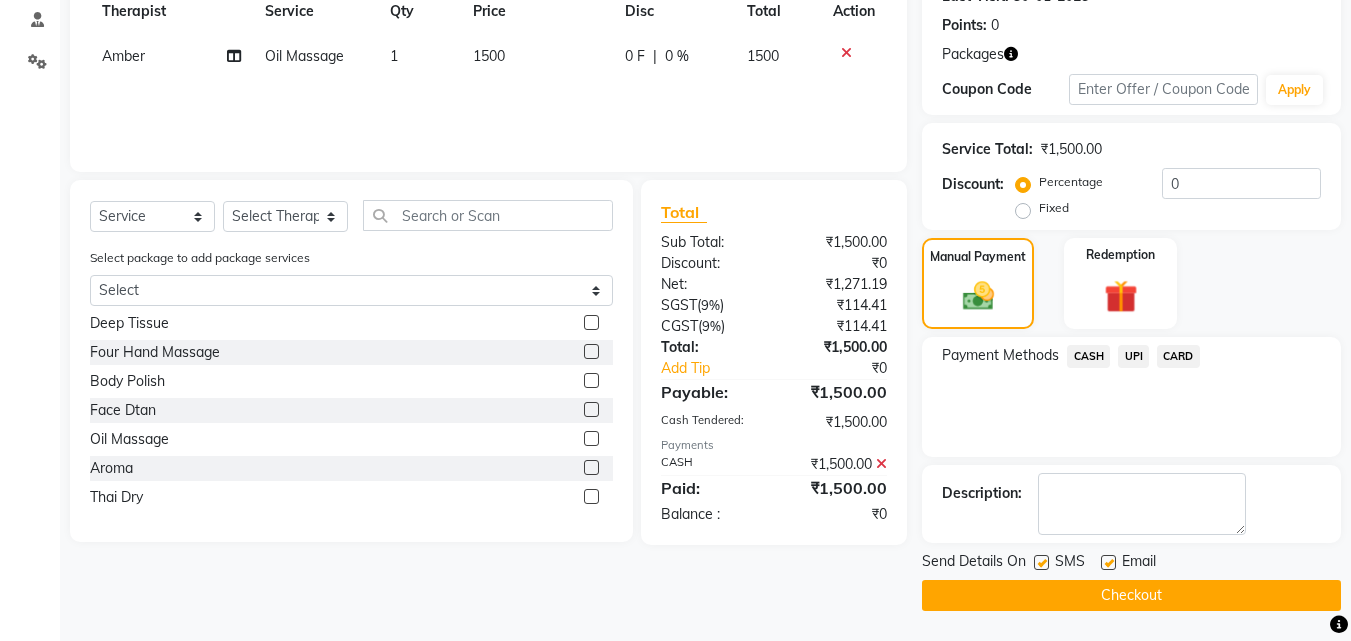 click 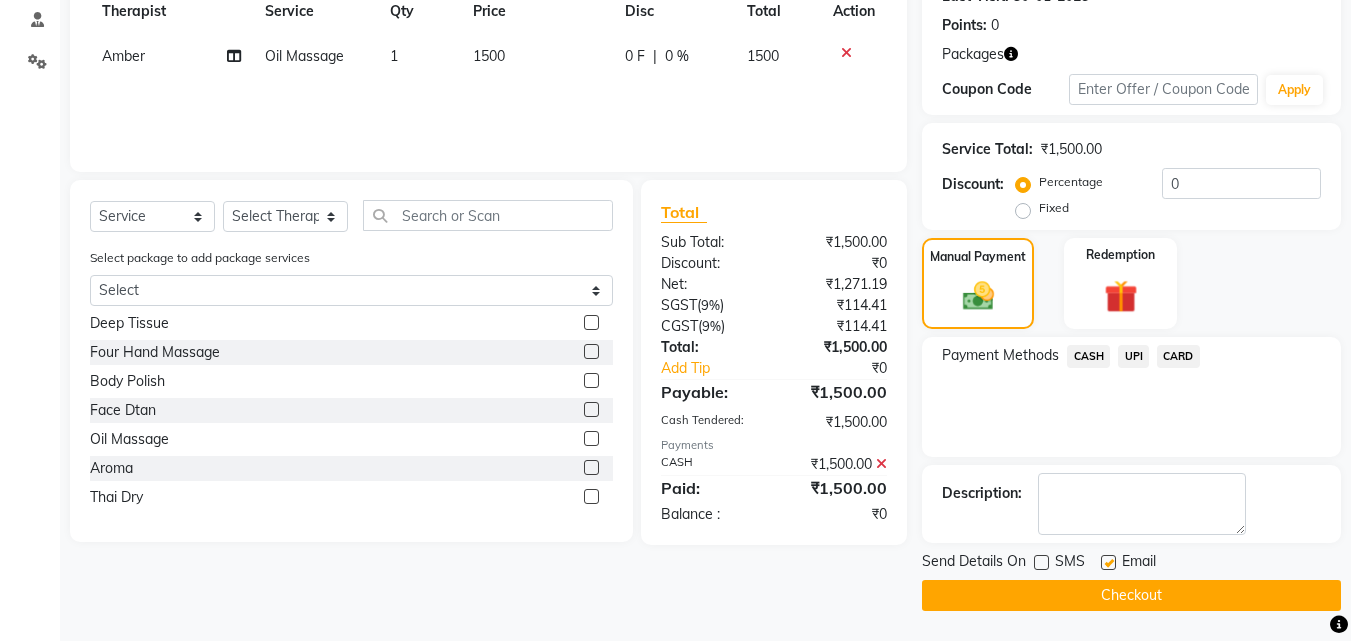 click on "Email" 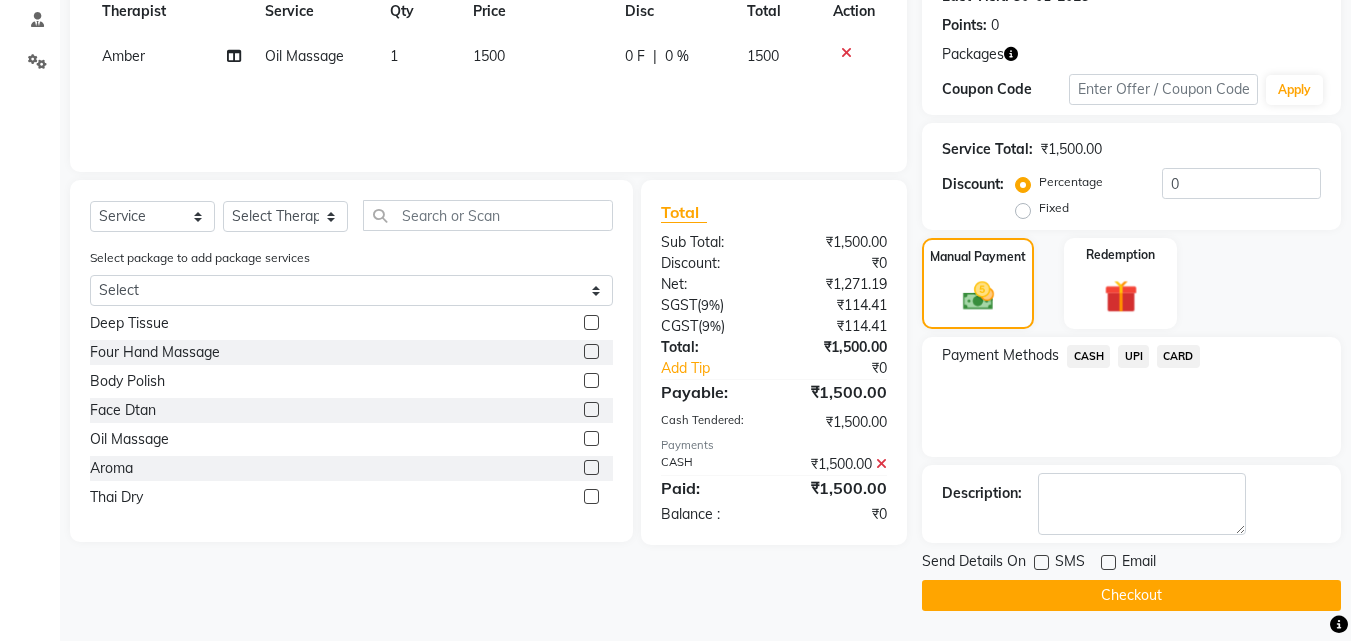 click on "Checkout" 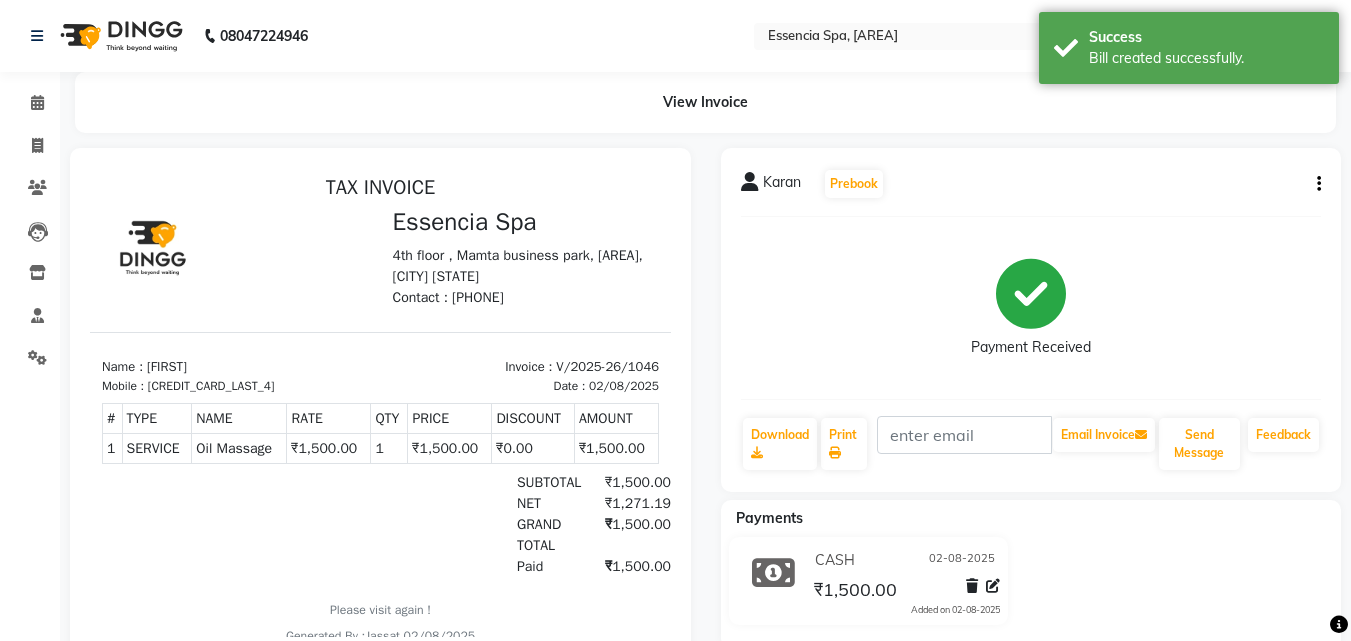 scroll, scrollTop: 0, scrollLeft: 0, axis: both 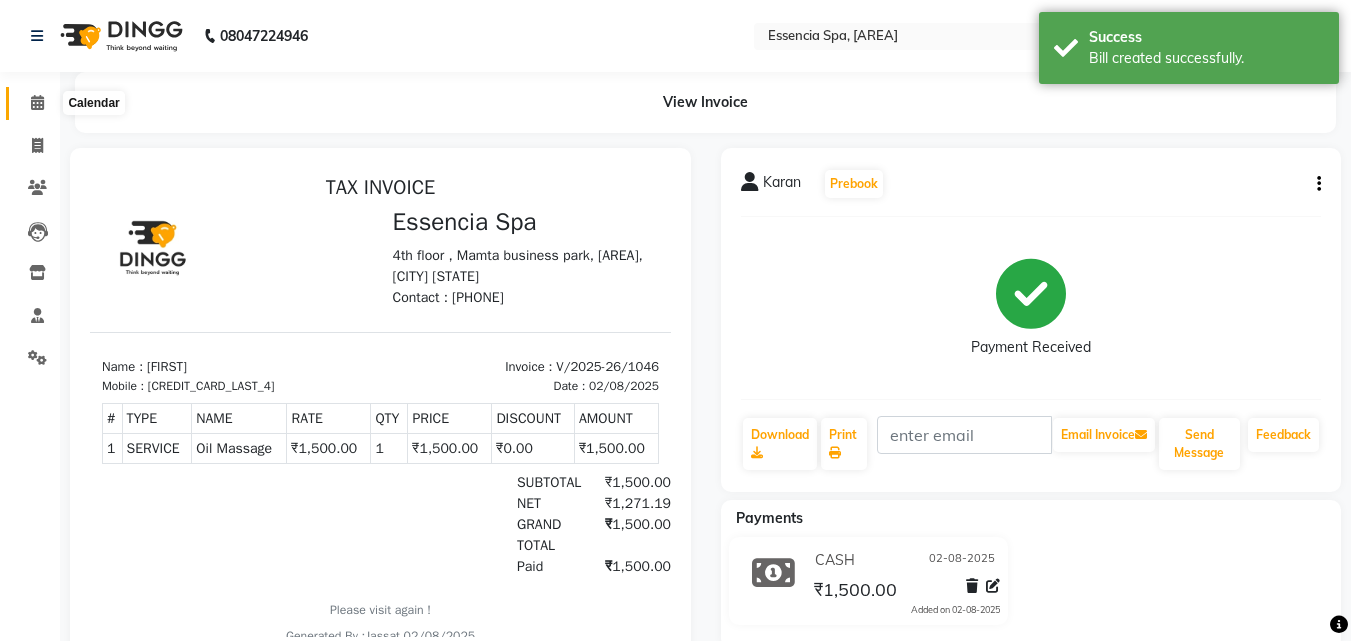 click 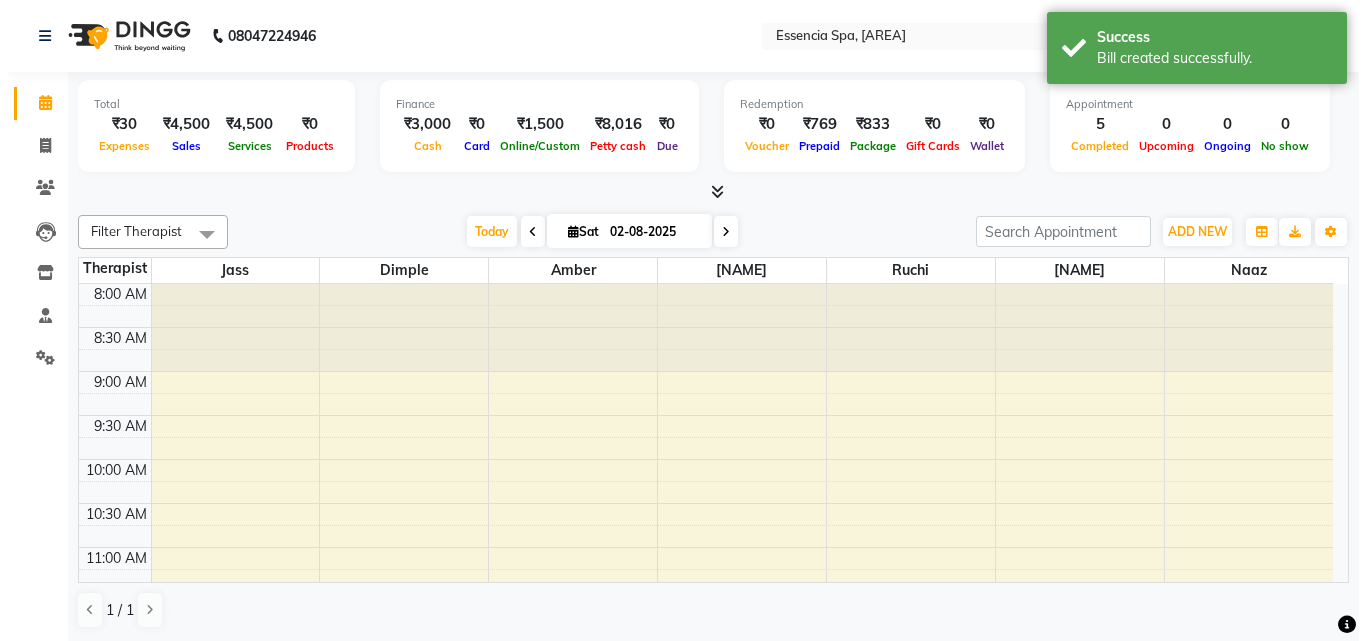 scroll, scrollTop: 0, scrollLeft: 0, axis: both 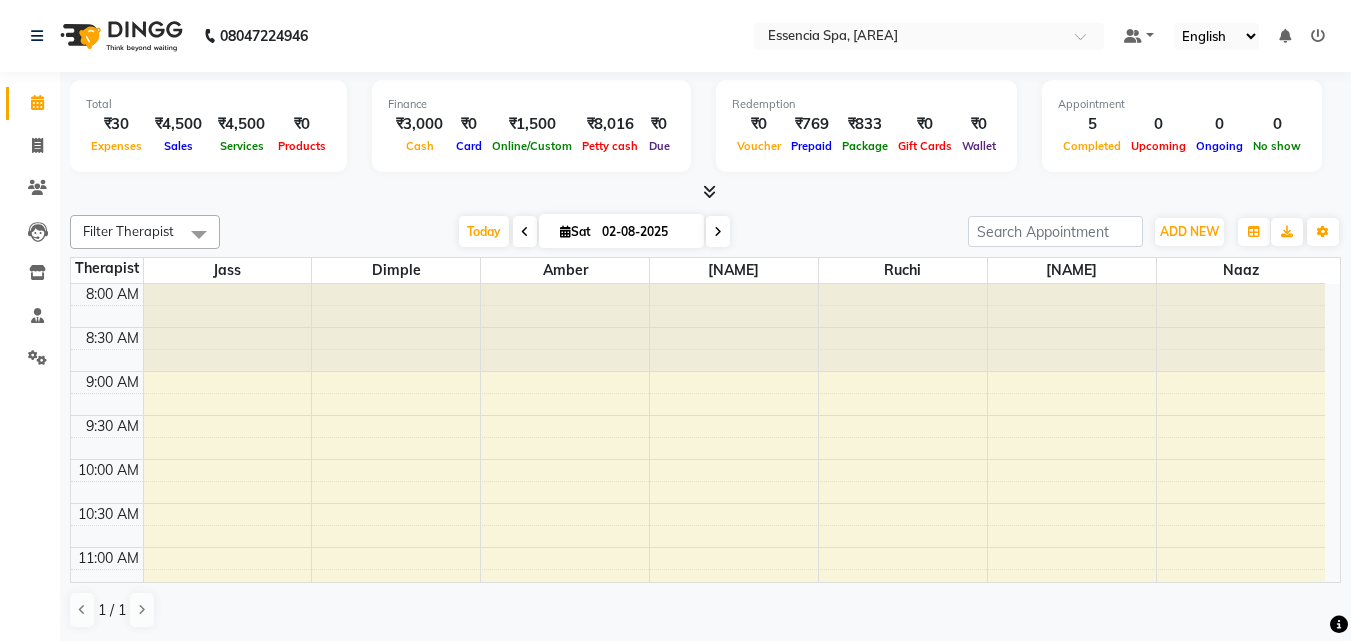 click on "Filter Therapist Select All [NAME] [NAME] [NAME] [NAME] [NAME] [NAME] [NAME] Today  Sat 02-08-2025 Toggle Dropdown Add Appointment Add Invoice Add Expense Add Attendance Add Client Add Transaction Toggle Dropdown Add Appointment Add Invoice Add Expense Add Attendance Add Client ADD NEW Toggle Dropdown Add Appointment Add Invoice Add Expense Add Attendance Add Client Add Transaction Filter Therapist Select All [NAME] [NAME] [NAME] [NAME] [NAME] [NAME] [NAME] Group By  Staff View   Room View  View as Vertical  Vertical - Week View  Horizontal  Horizontal - Week View  List  Toggle Dropdown Calendar Settings Manage Tags   Arrange Therapists   Reset Therapists  Full Screen  Show Available Stylist  Appointment Form Zoom 100% Staff/Room Display Count 7 Therapist [NAME] [NAME] [NAME] [NAME] [NAME] [NAME] [NAME] 8:00 AM 8:30 AM 9:00 AM 9:30 AM 10:00 AM 10:30 AM 11:00 AM 11:30 AM 12:00 PM 12:30 PM 1:00 PM 1:30 PM 2:00 PM 2:30 PM 3:00 PM 3:30 PM 4:00 PM 4:30 PM 5:00 PM 5:30 PM 6:00 PM 6:30 PM 7:00 PM 7:30 PM 8:00 PM 8:30 PM" 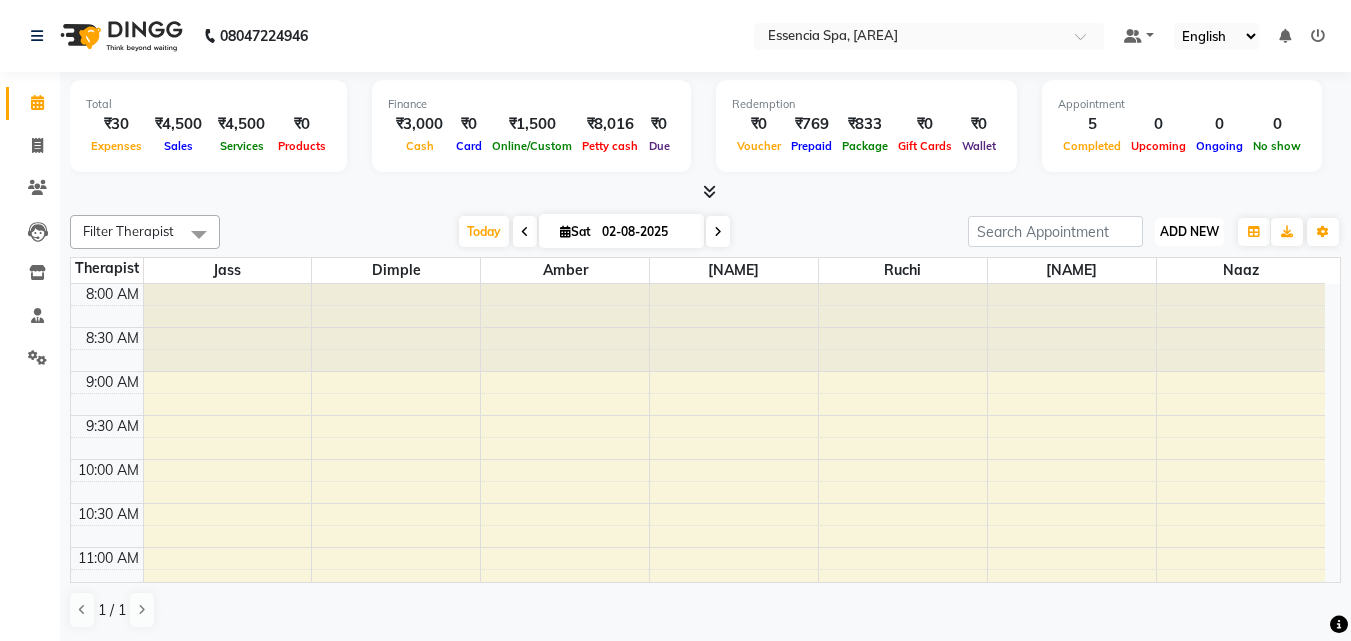 click on "ADD NEW" at bounding box center (1189, 231) 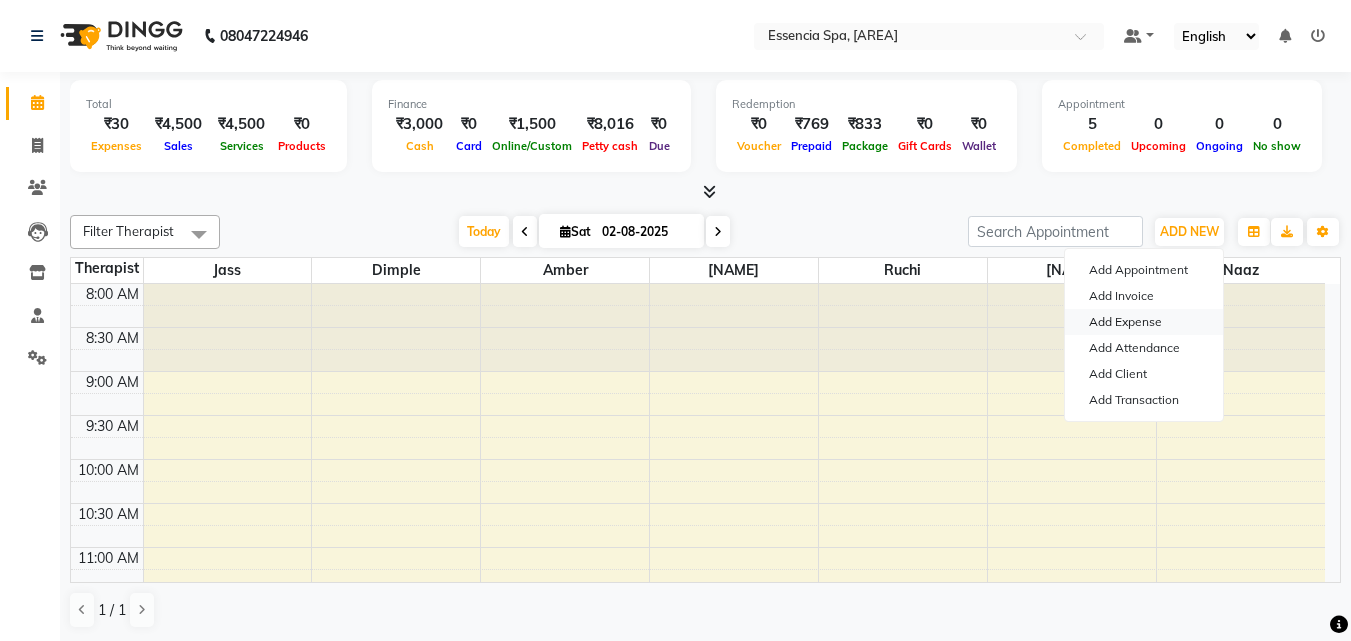 click on "Add Expense" at bounding box center (1144, 322) 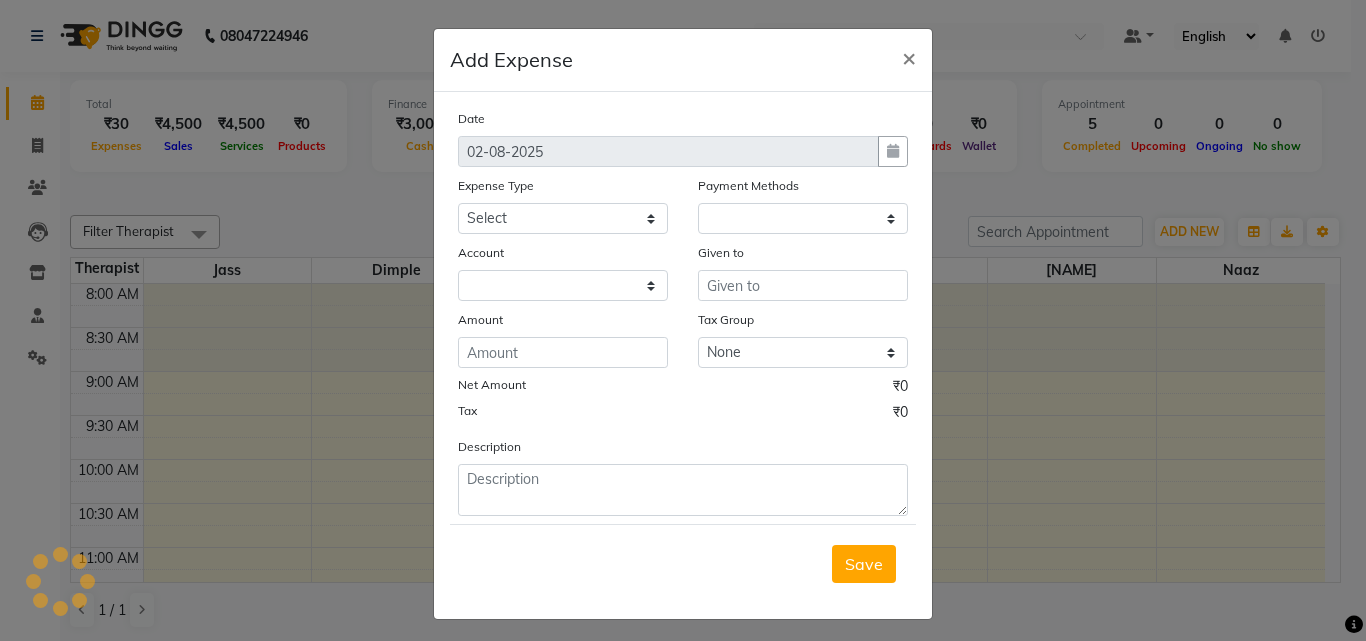 select on "1" 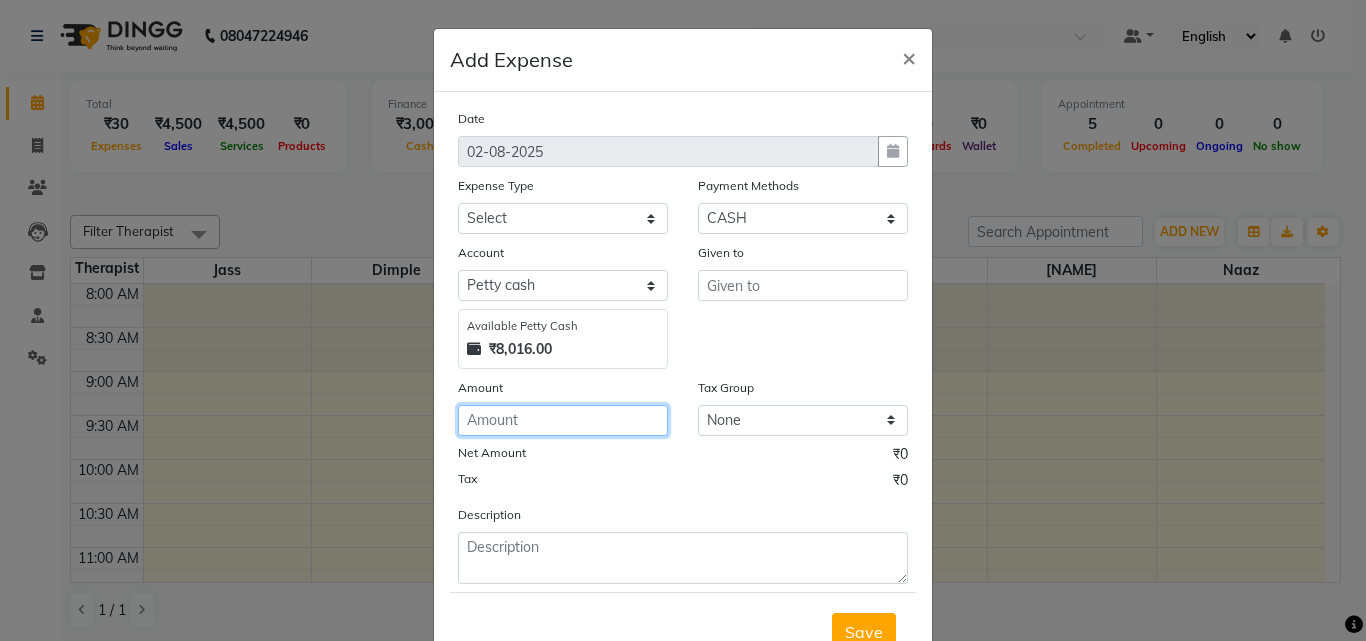 click 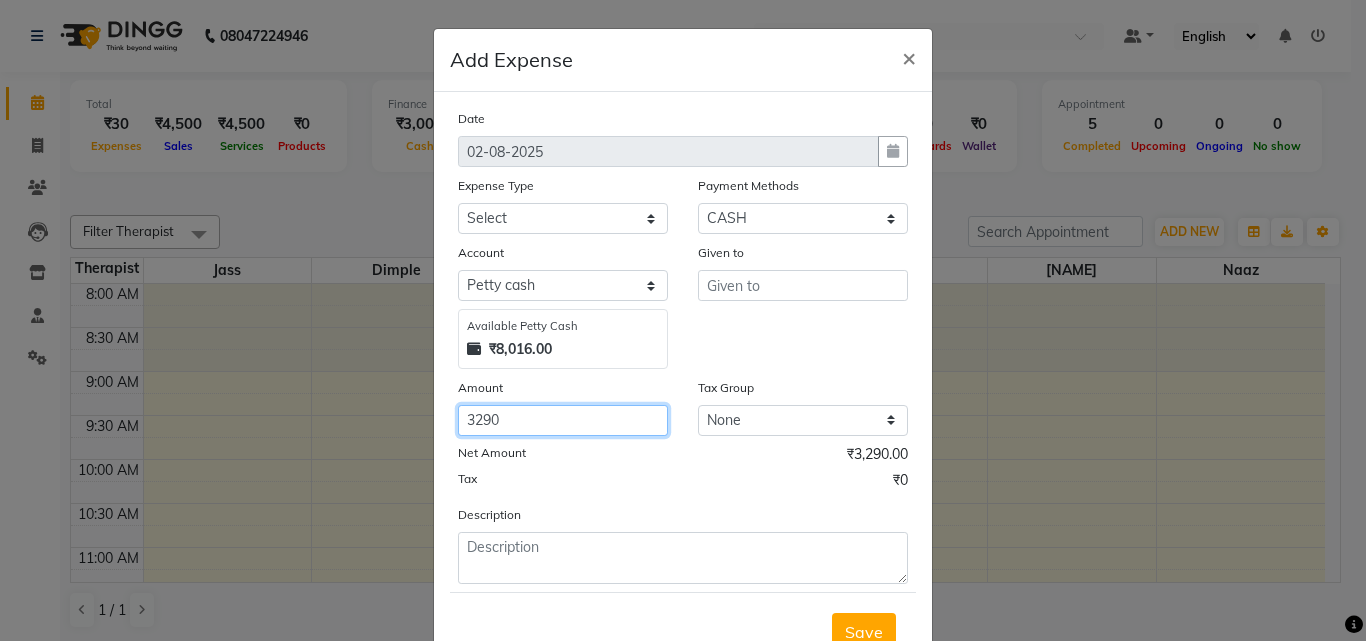 type on "3290" 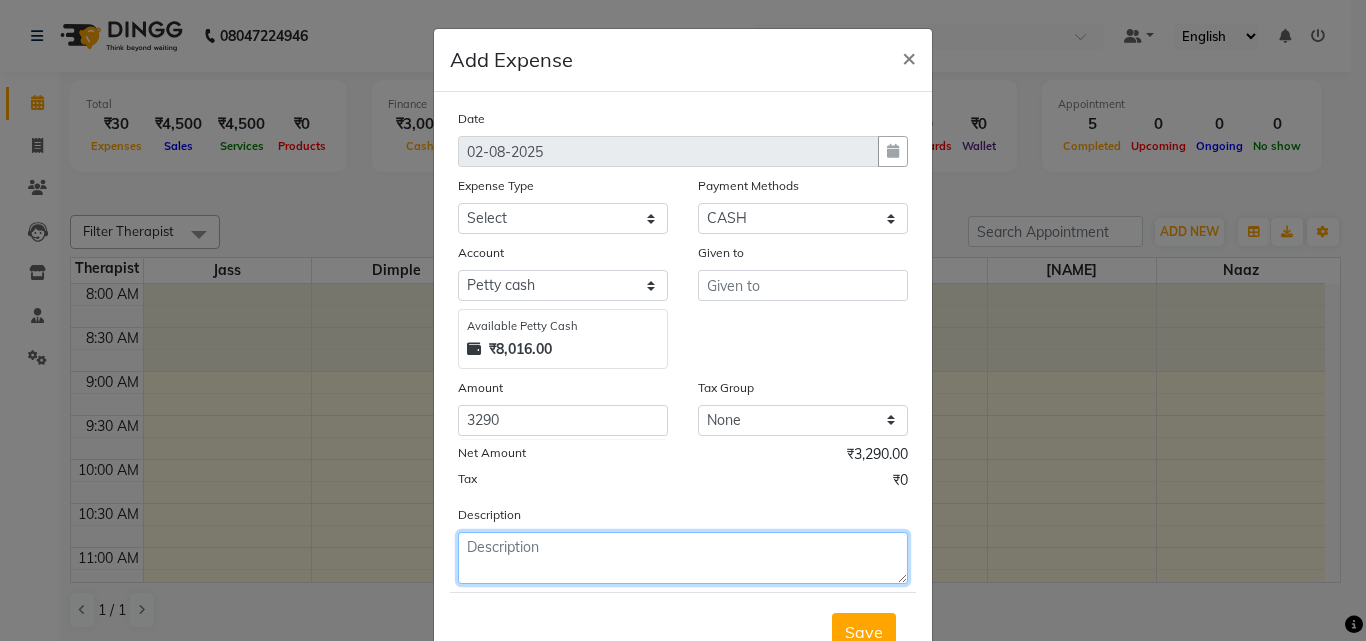 click 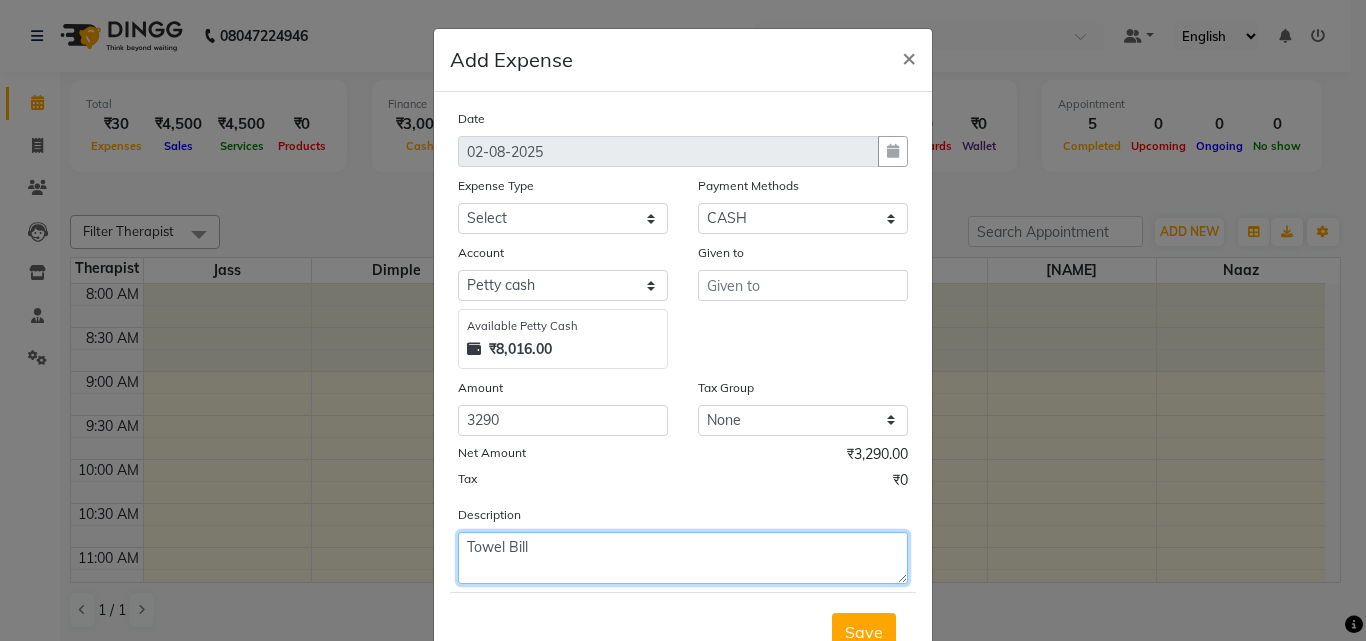 type on "Towel Bill" 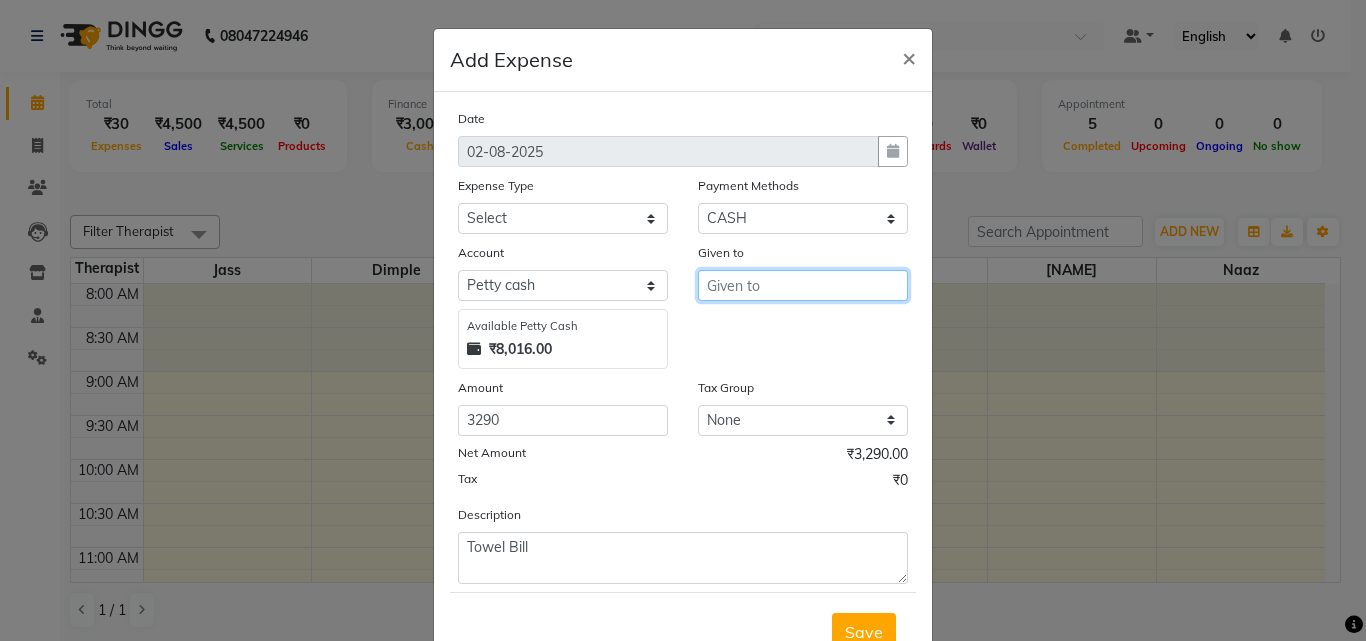 click at bounding box center (803, 285) 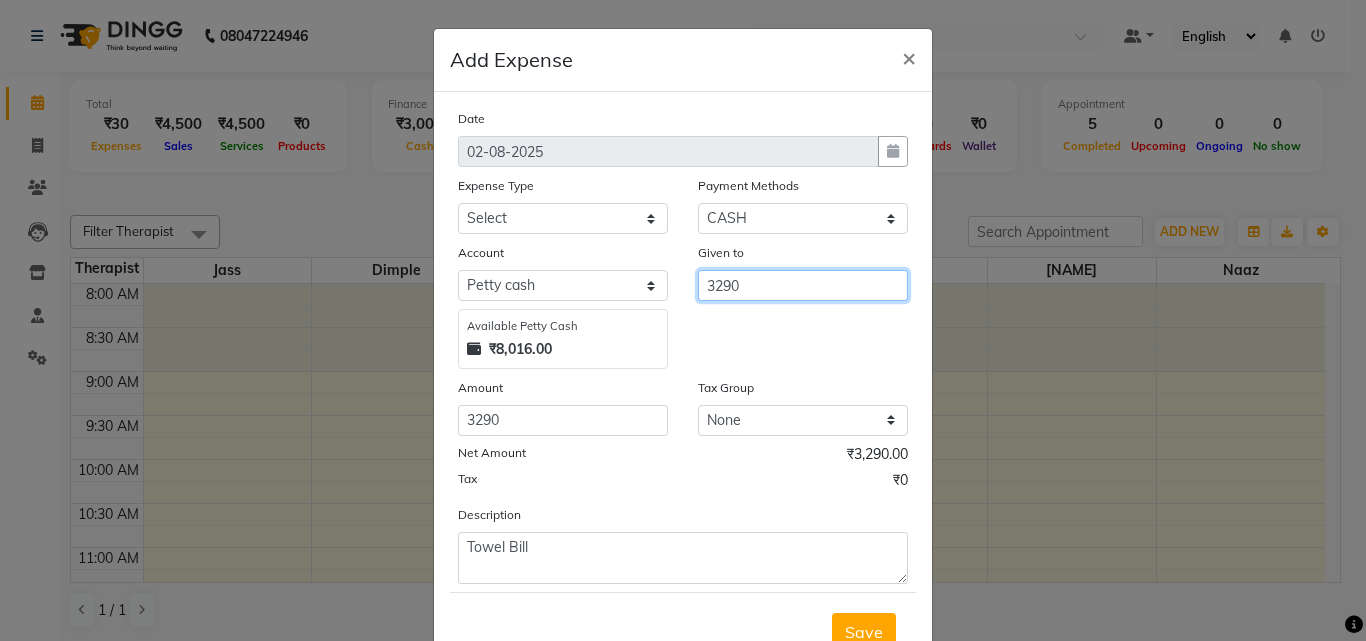 type on "3290" 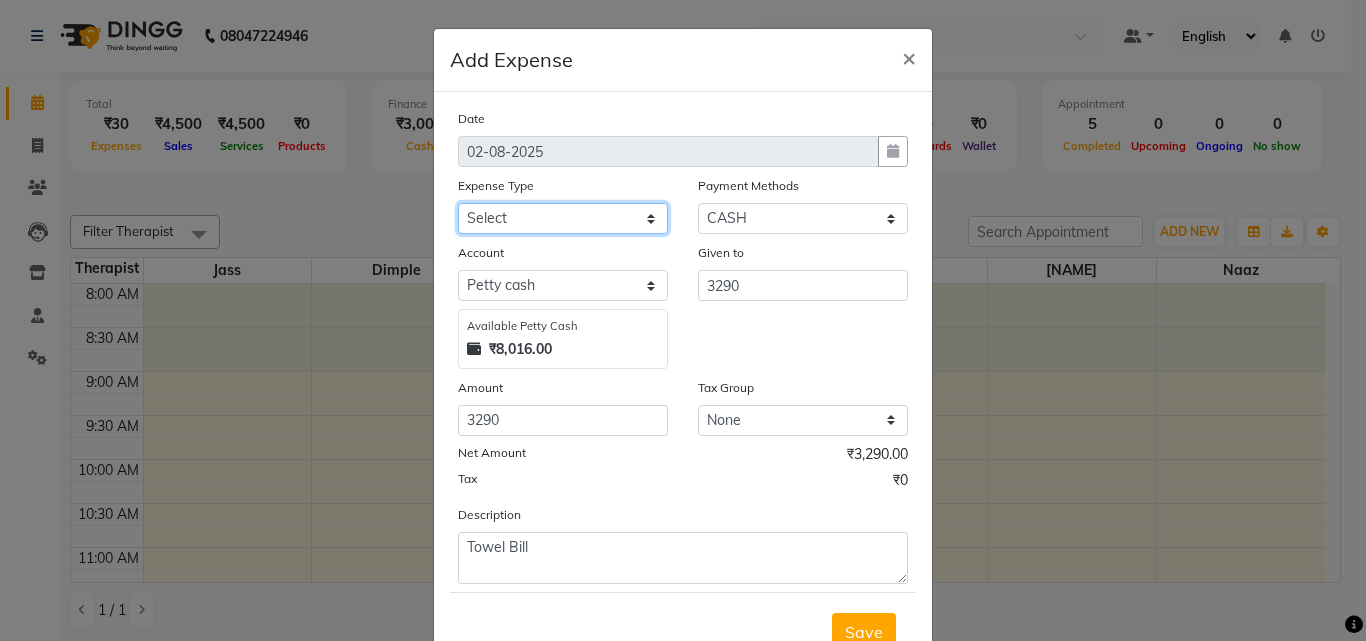 click on "Select Advance Salary Bank charges Car maintenance  Cash transfer to bank Cash transfer to hub Client Snacks Clinical charges Equipment Fuel Govt fee Incentive Insurance International purchase Loan Repayment Maintenance Marketing Miscellaneous MRA Other Pantry Product Rent Salary Staff Snacks Tax Tea & Refreshment Utilities" 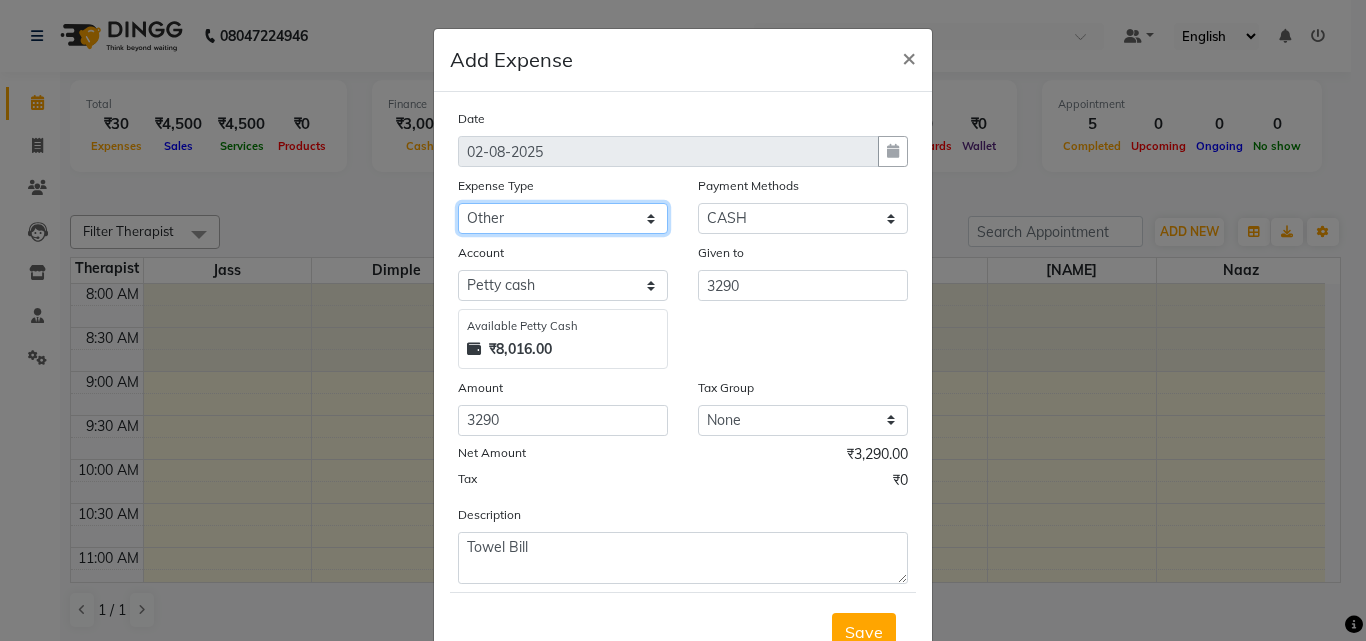 click on "Select Advance Salary Bank charges Car maintenance  Cash transfer to bank Cash transfer to hub Client Snacks Clinical charges Equipment Fuel Govt fee Incentive Insurance International purchase Loan Repayment Maintenance Marketing Miscellaneous MRA Other Pantry Product Rent Salary Staff Snacks Tax Tea & Refreshment Utilities" 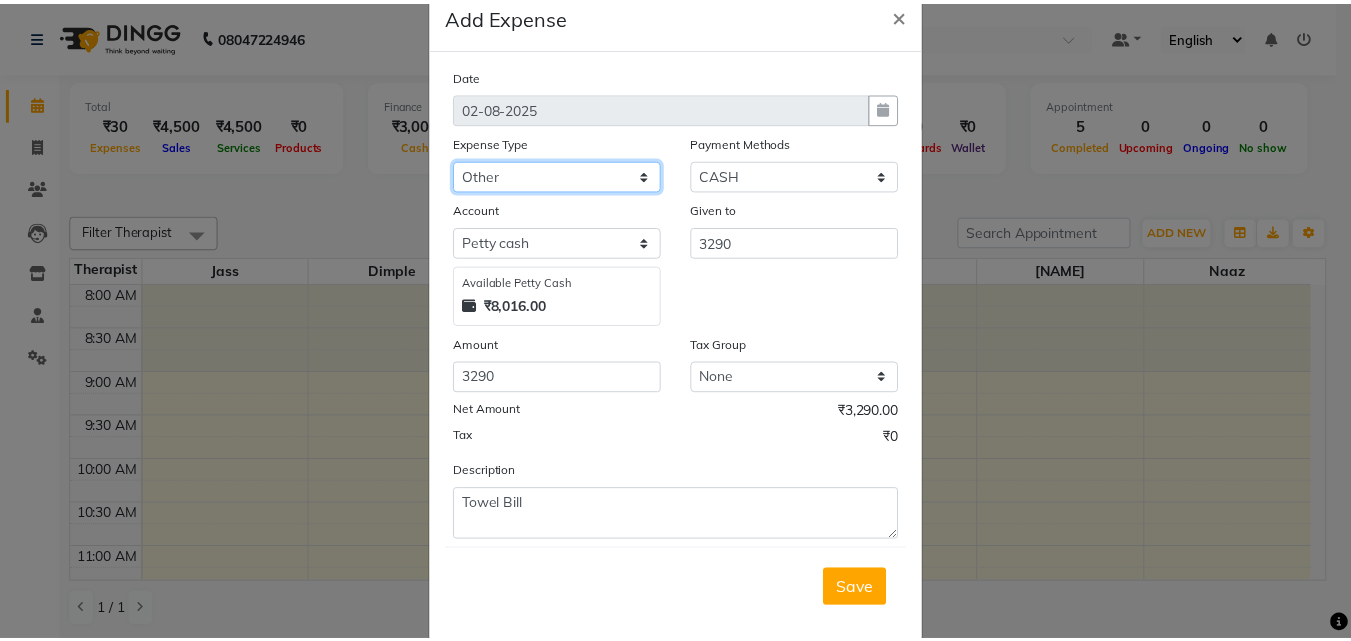 scroll, scrollTop: 75, scrollLeft: 0, axis: vertical 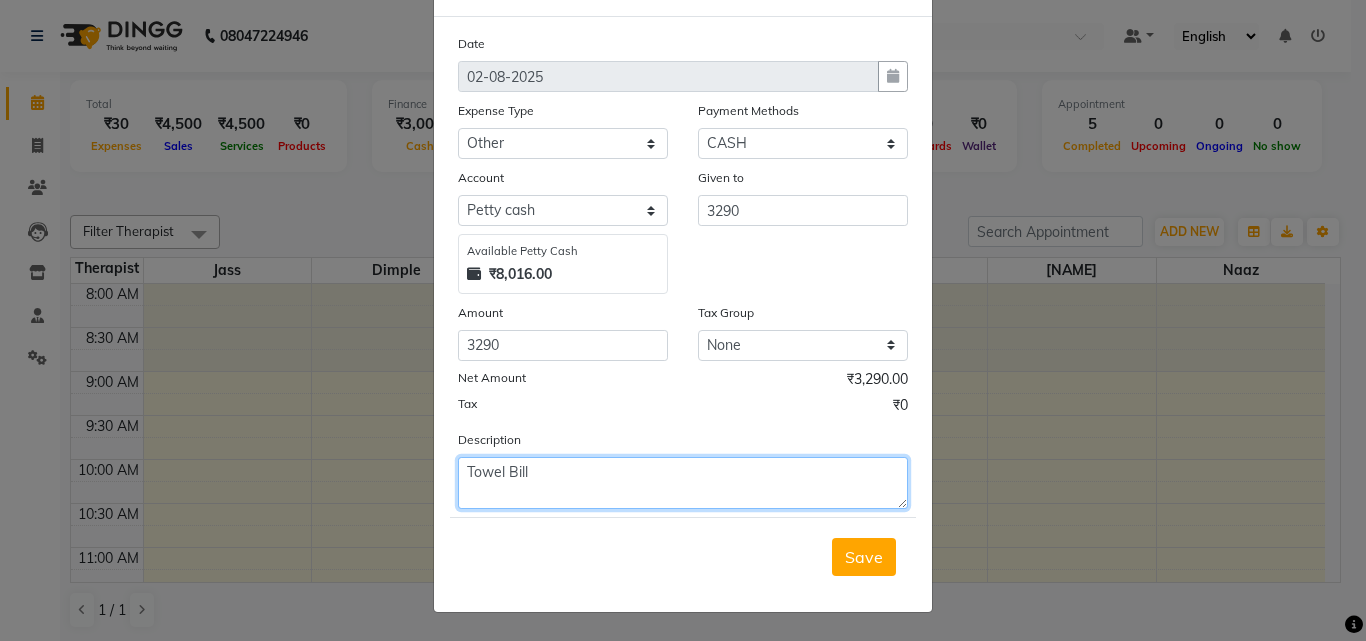 click on "Towel Bill" 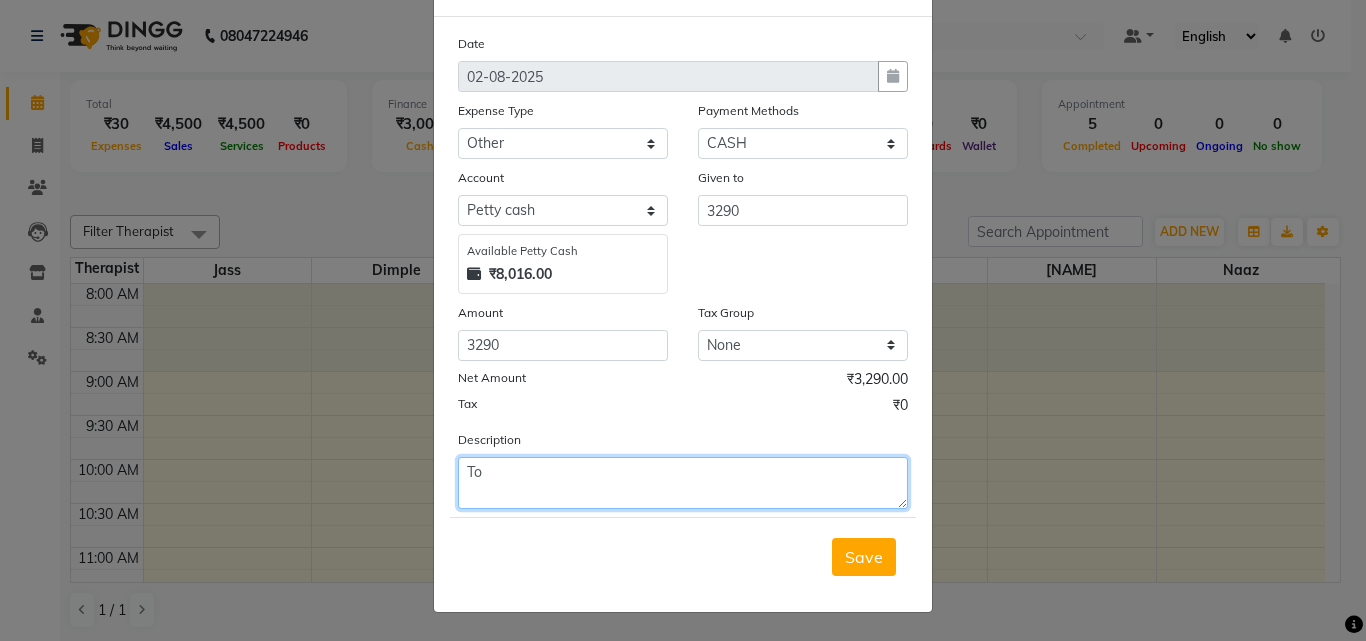 type on "T" 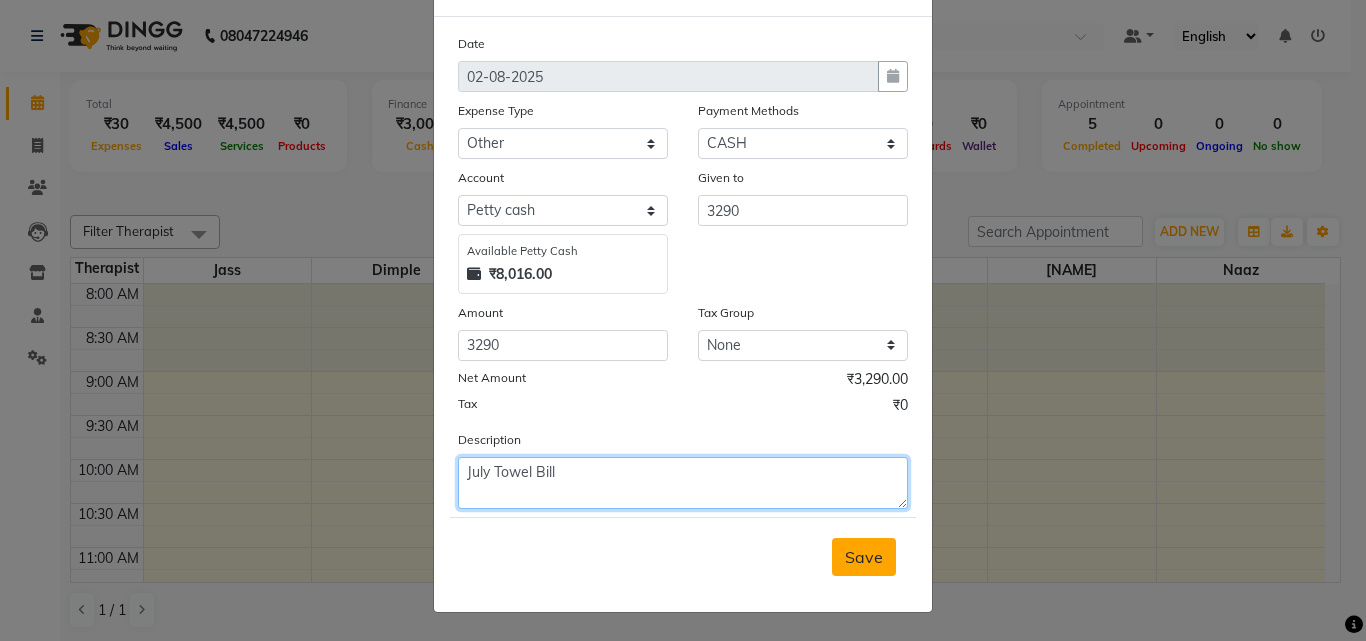 type on "July Towel Bill" 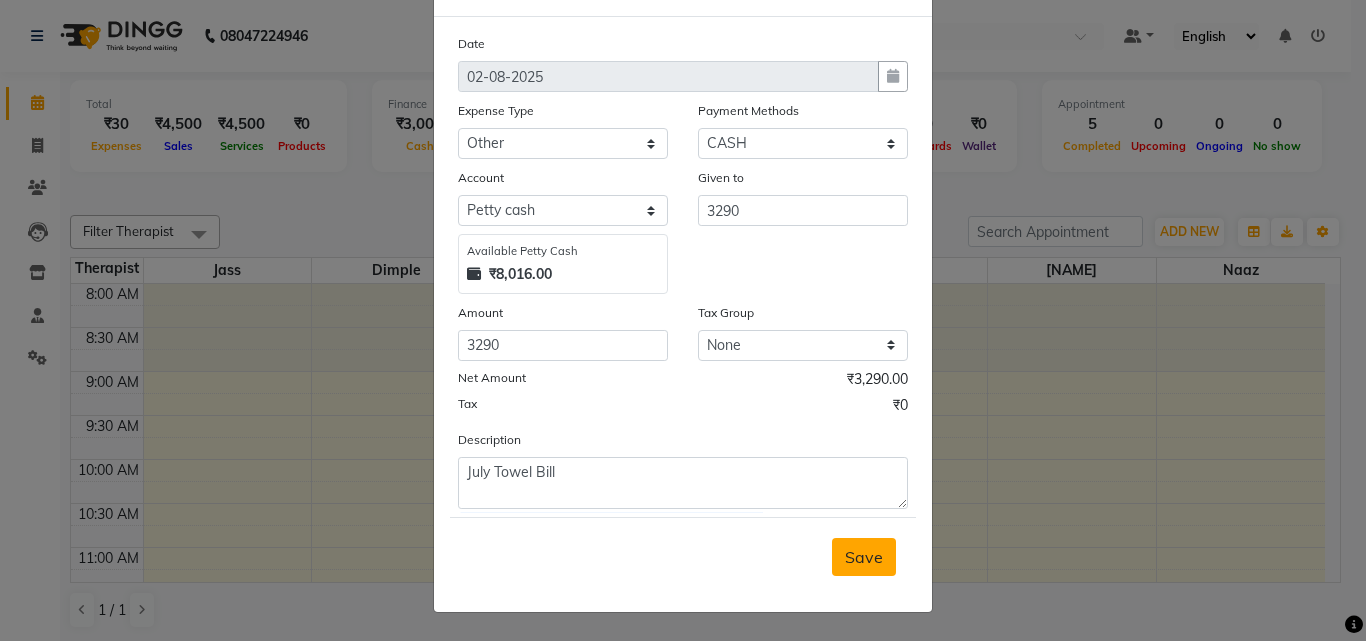 click on "Save" at bounding box center [864, 557] 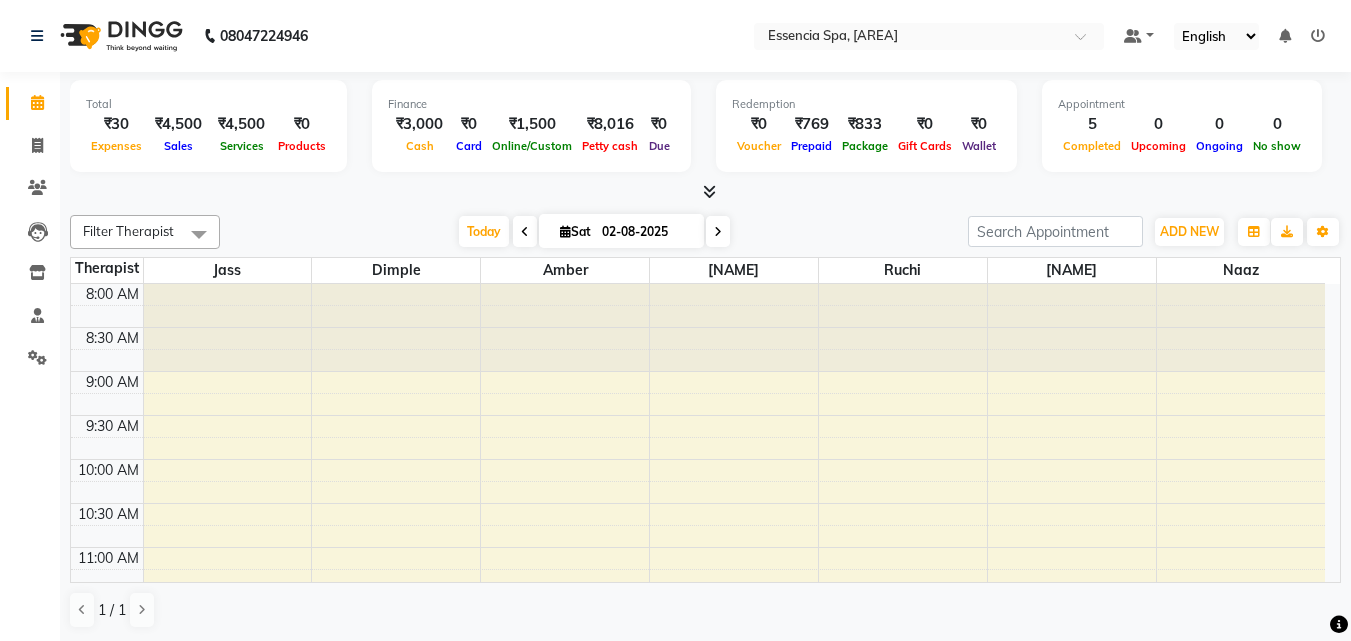 click on "Total  ₹30  Expenses ₹4,500  Sales ₹4,500  Services ₹0  Products Finance  ₹3,000  Cash ₹0  Card ₹1,500  Online/Custom ₹8,016 Petty cash ₹0 Due  Redemption  ₹0 Voucher ₹769 Prepaid ₹833 Package ₹0  Gift Cards ₹0  Wallet  Appointment  5 Completed 0 Upcoming 0 Ongoing 0 No show  Other sales  ₹0  Packages ₹0  Memberships ₹0  Vouchers ₹0  Prepaids ₹0  Gift Cards Filter Therapist Select All [NAME] [NAME] [NAME] [NAME] [NAME] [NAME] [NAME] Today  Sat 02-08-2025 Toggle Dropdown Add Appointment Add Invoice Add Expense Add Attendance Add Client Add Transaction Toggle Dropdown Add Appointment Add Invoice Add Expense Add Attendance Add Client ADD NEW Toggle Dropdown Add Appointment Add Invoice Add Expense Add Attendance Add Client Add Transaction Filter Therapist Select All [NAME] [NAME] [NAME] [NAME] [NAME] [NAME] [NAME] Group By  Staff View   Room View  View as Vertical  Vertical - Week View  Horizontal  Horizontal - Week View  List  Toggle Dropdown Calendar Settings Manage Tags   Reset Therapists" 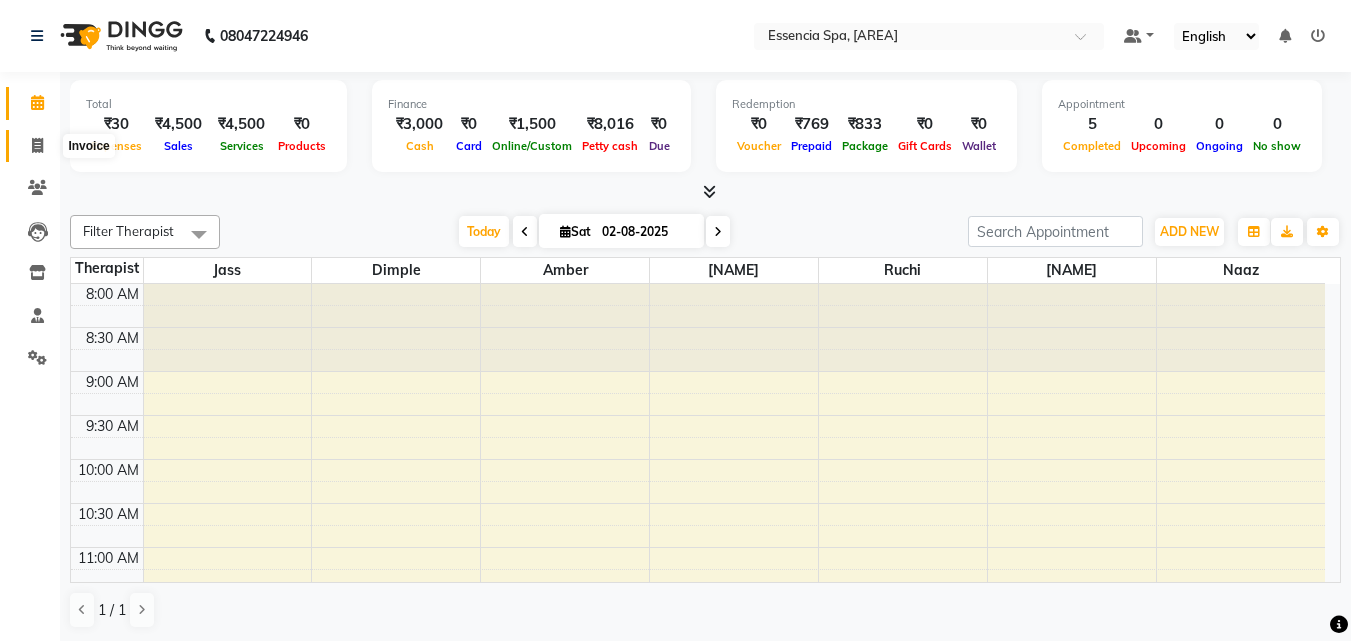 click 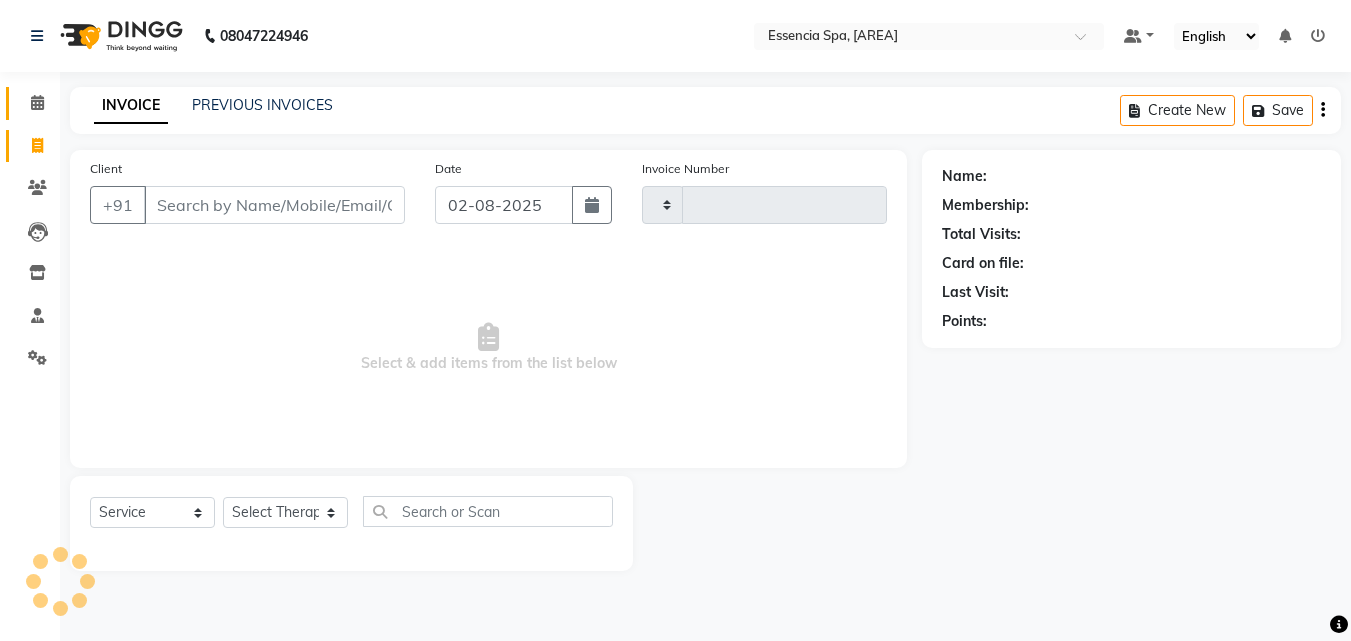 click 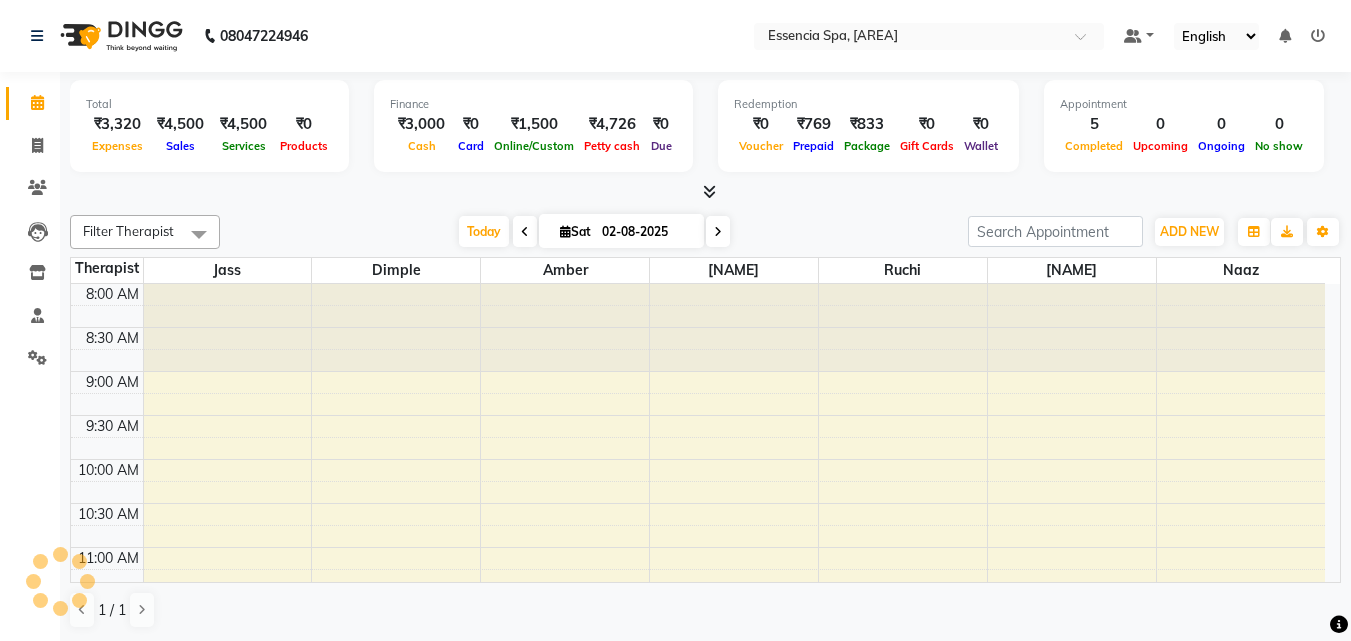 scroll, scrollTop: 0, scrollLeft: 0, axis: both 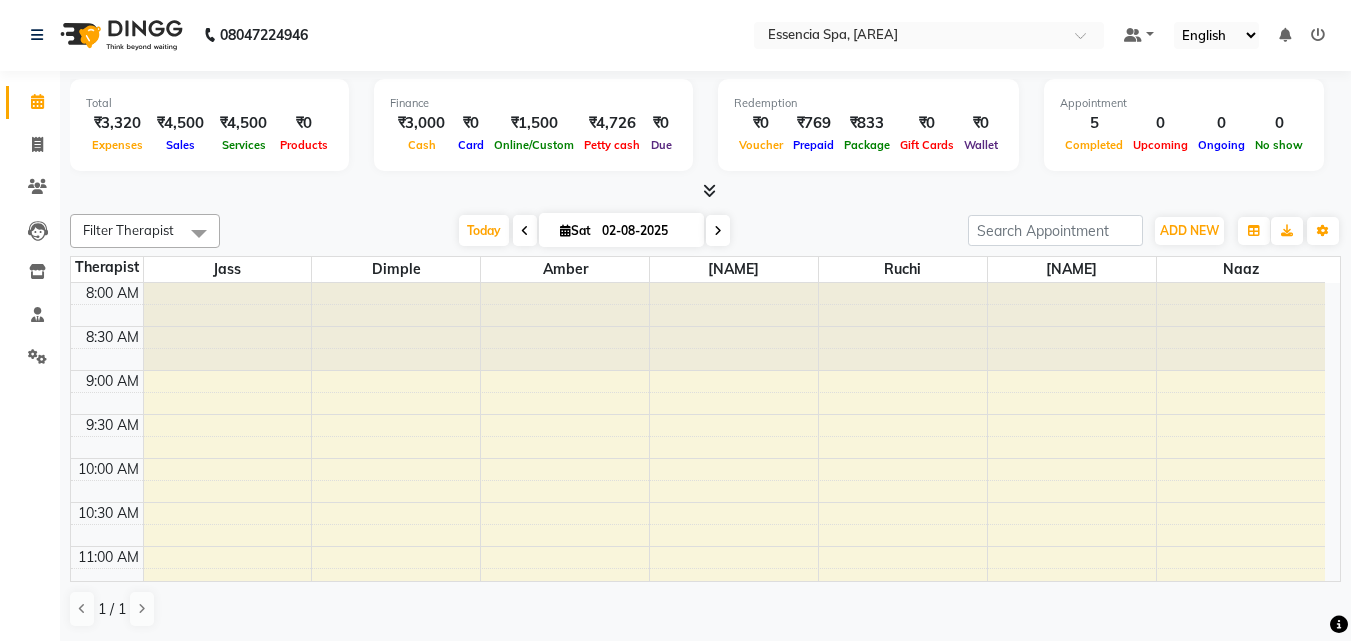 click on "8:00 AM 8:30 AM 9:00 AM 9:30 AM 10:00 AM 10:30 AM 11:00 AM 11:30 AM 12:00 PM 12:30 PM 1:00 PM 1:30 PM 2:00 PM 2:30 PM 3:00 PM 3:30 PM 4:00 PM 4:30 PM 5:00 PM 5:30 PM 6:00 PM 6:30 PM 7:00 PM 7:30 PM 8:00 PM 8:30 PM     [FIRST] [LAST], TK02, 04:15 PM-04:45 PM, Oil Massage     Bb, TK03, 04:15 PM-04:45 PM, Oil Massage     Gautam, TK04, 04:45 PM-05:15 PM, Oil Massage     [FIRST], TK05, 05:30 PM-06:00 PM, Oil Massage     [FIRST] [LAST] [DATE], TK01, 12:00 PM-01:00 PM, Aroma" at bounding box center (698, 854) 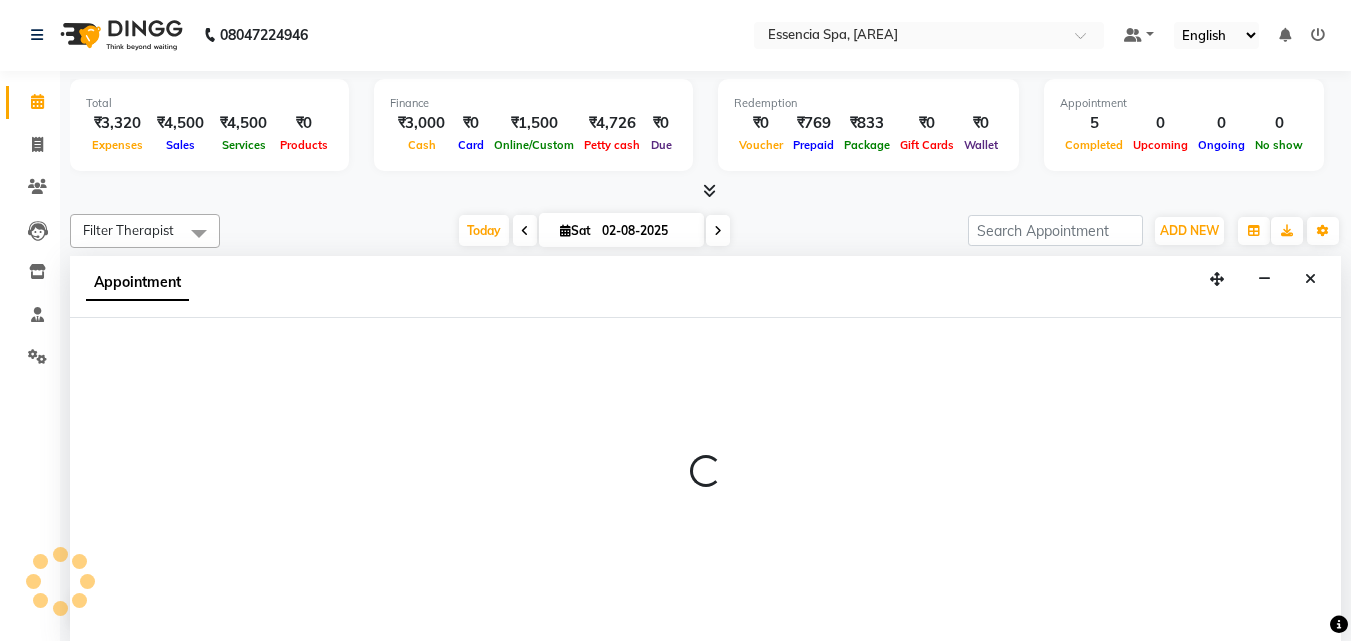 select on "[POSTAL_CODE]" 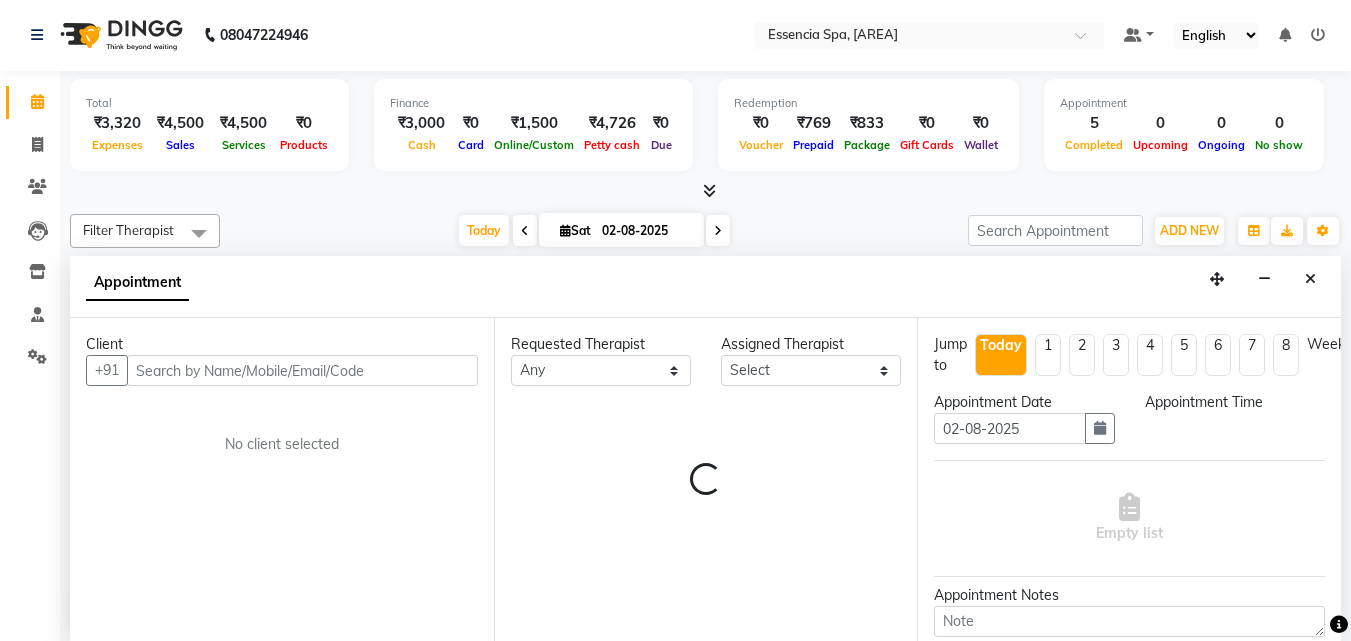 select on "555" 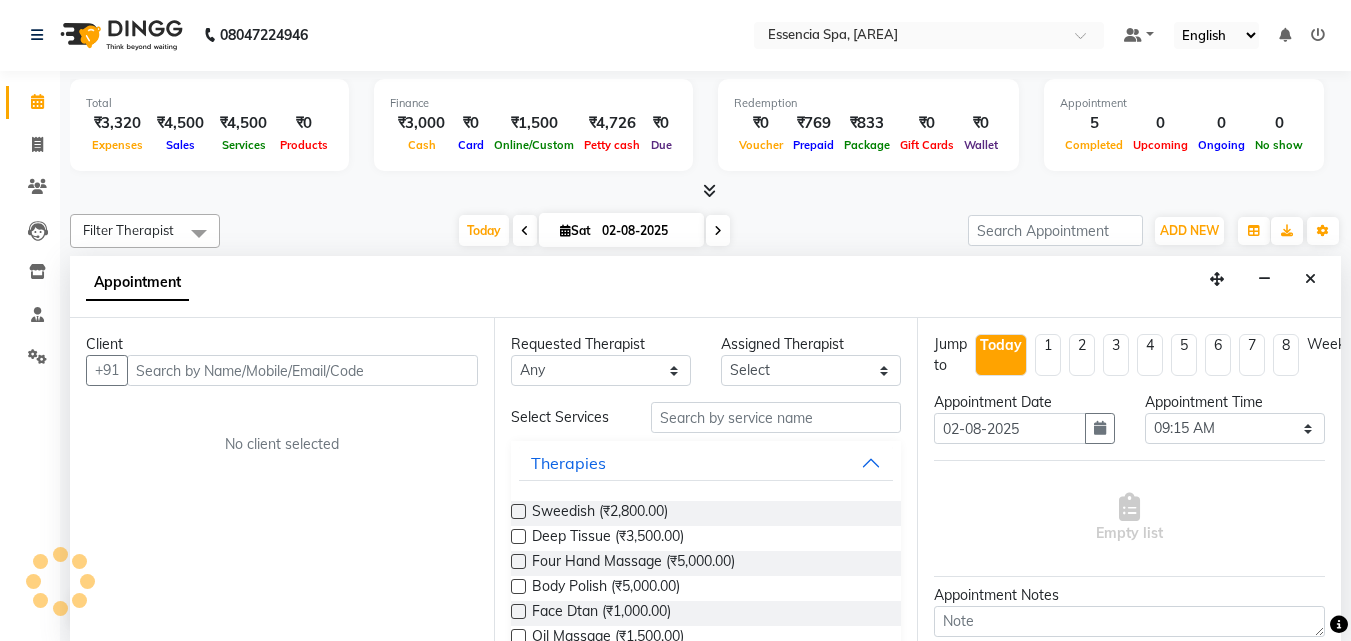 drag, startPoint x: 1302, startPoint y: 269, endPoint x: 241, endPoint y: 184, distance: 1064.3994 